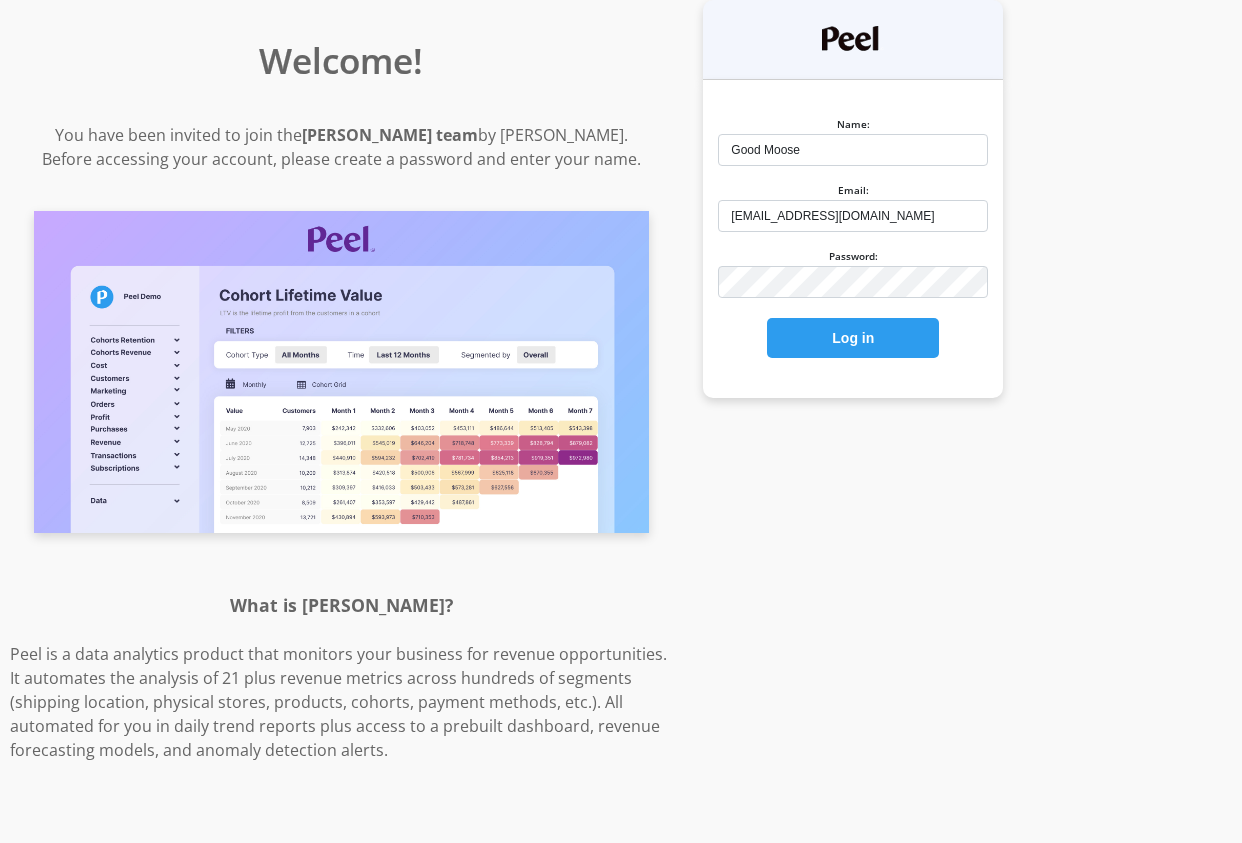 scroll, scrollTop: 0, scrollLeft: 0, axis: both 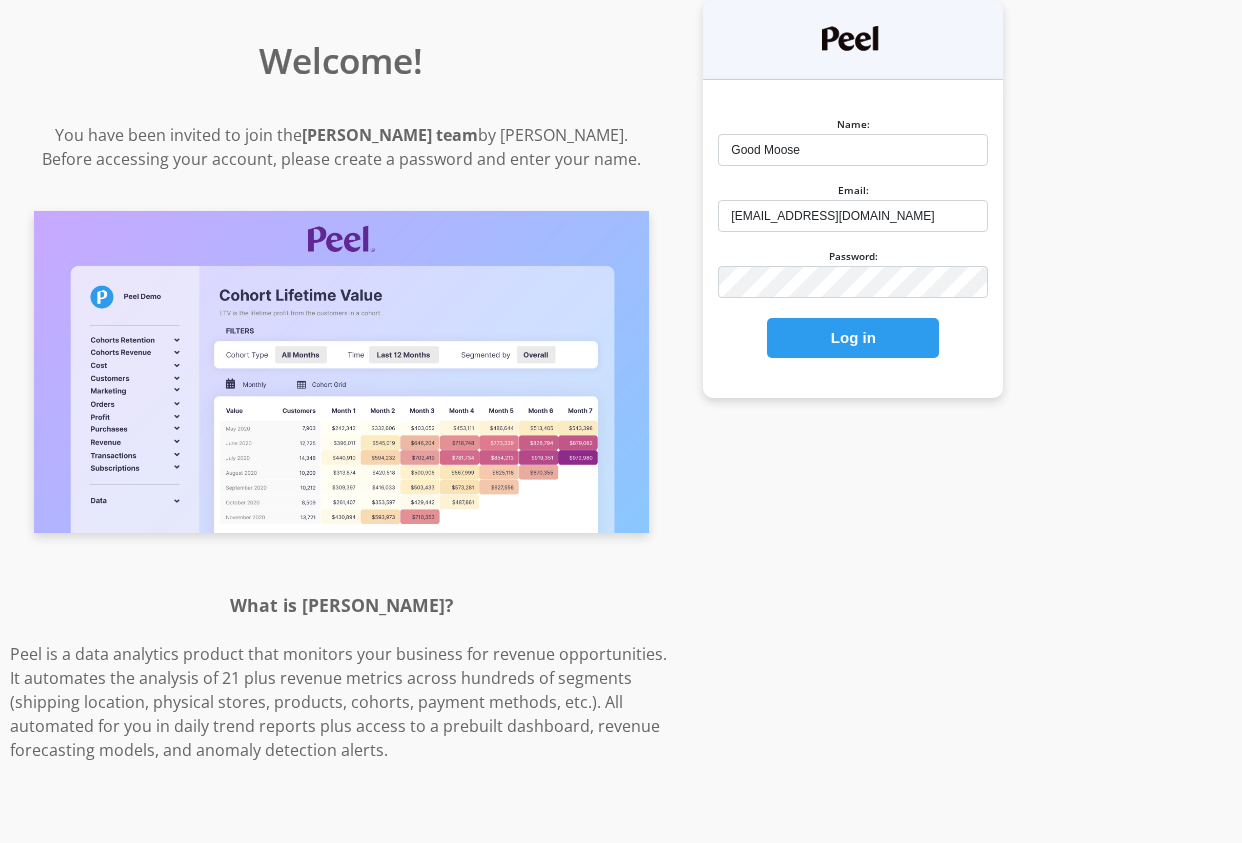 click on "Log in" at bounding box center (853, 338) 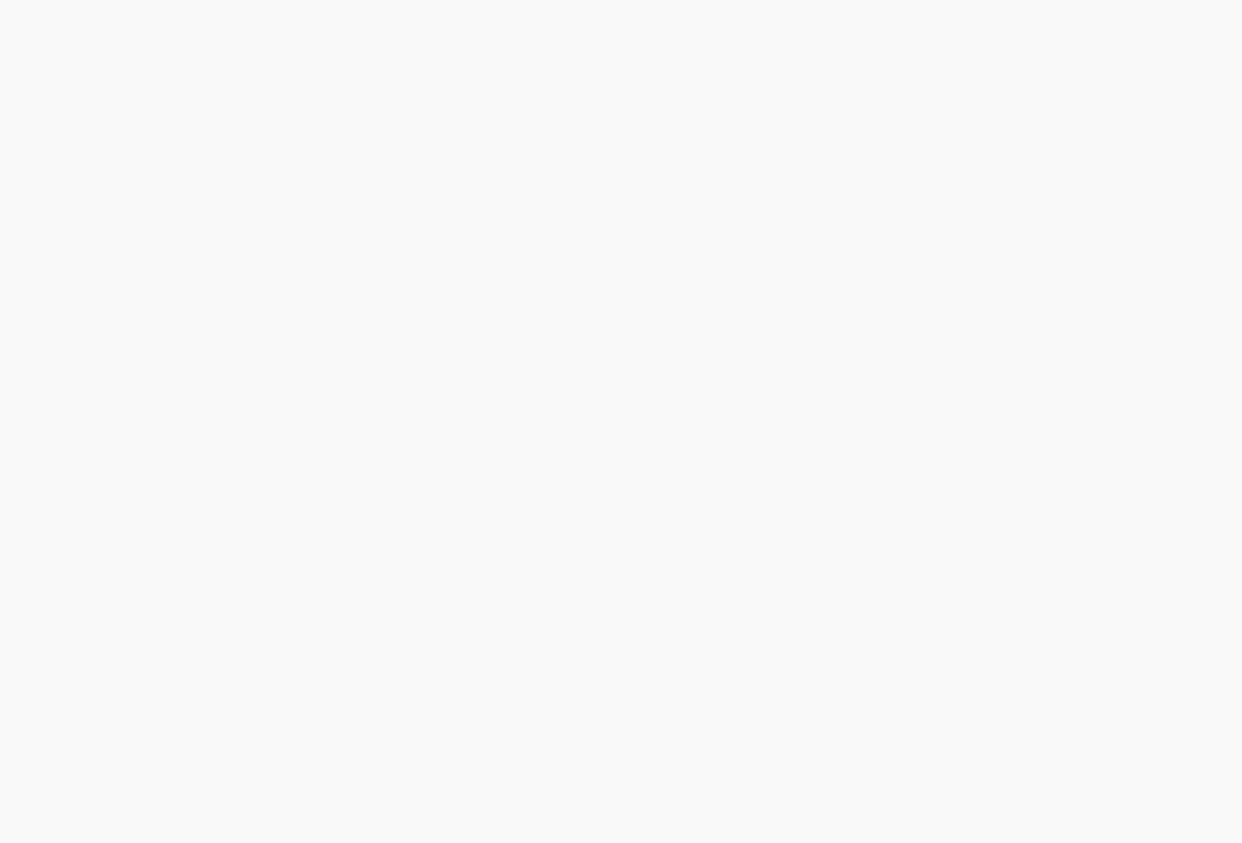 scroll, scrollTop: 0, scrollLeft: 0, axis: both 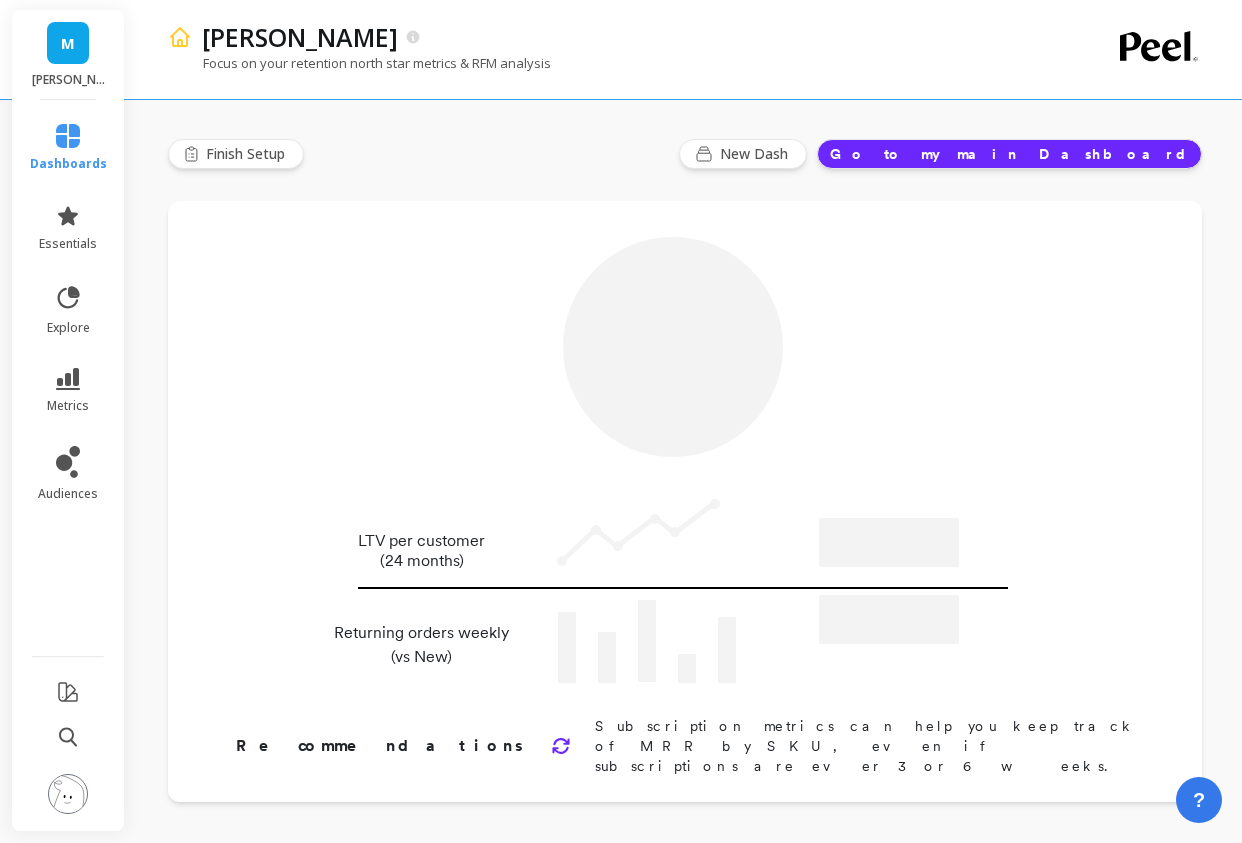 type on "Champions" 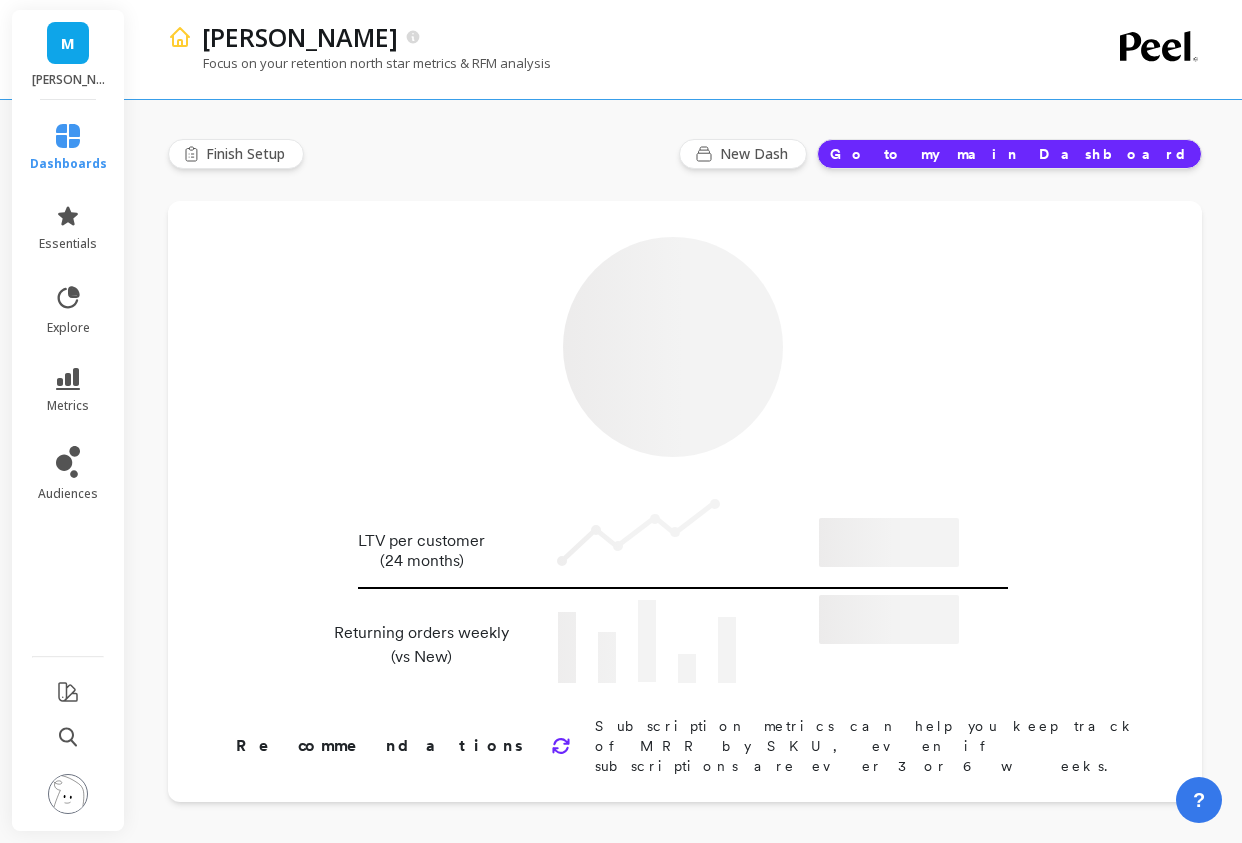 type on "22071" 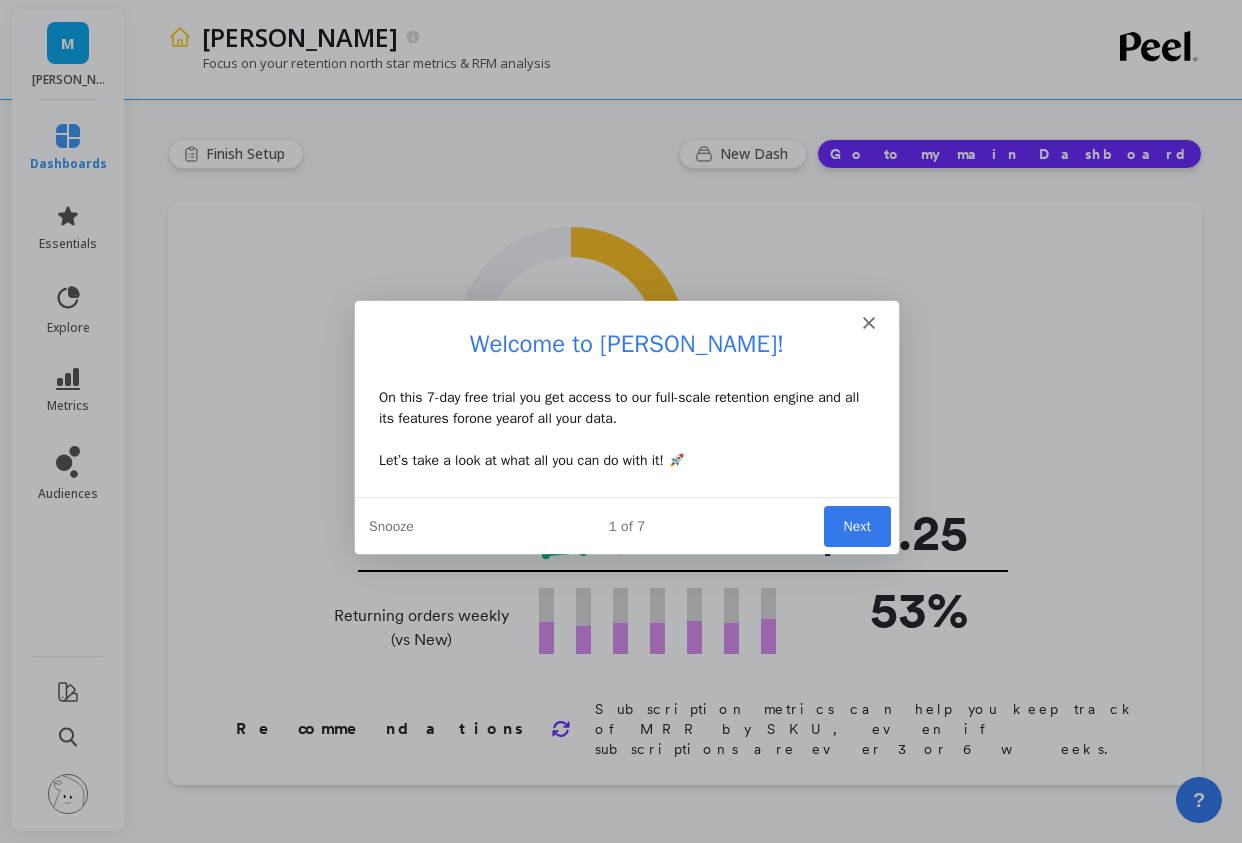 scroll, scrollTop: 0, scrollLeft: 0, axis: both 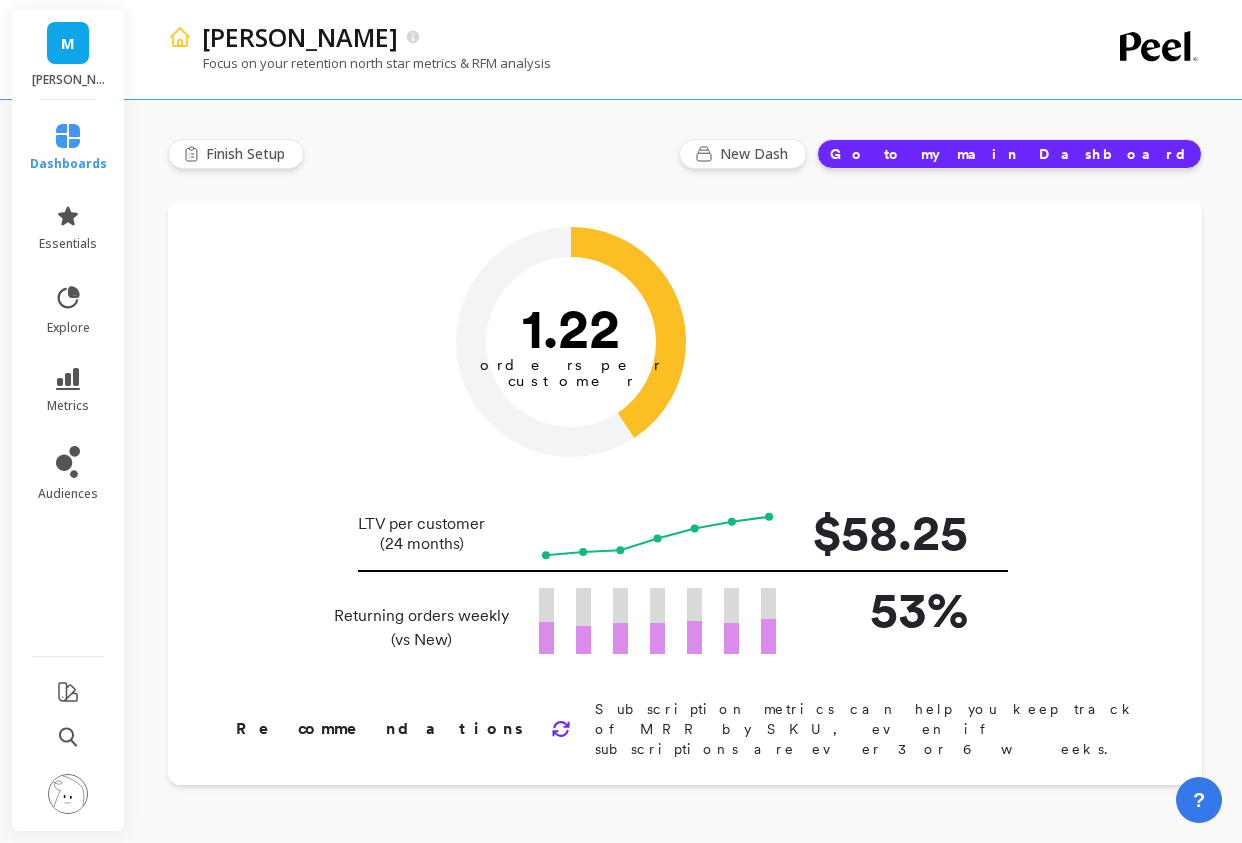 click on "M" at bounding box center (68, 43) 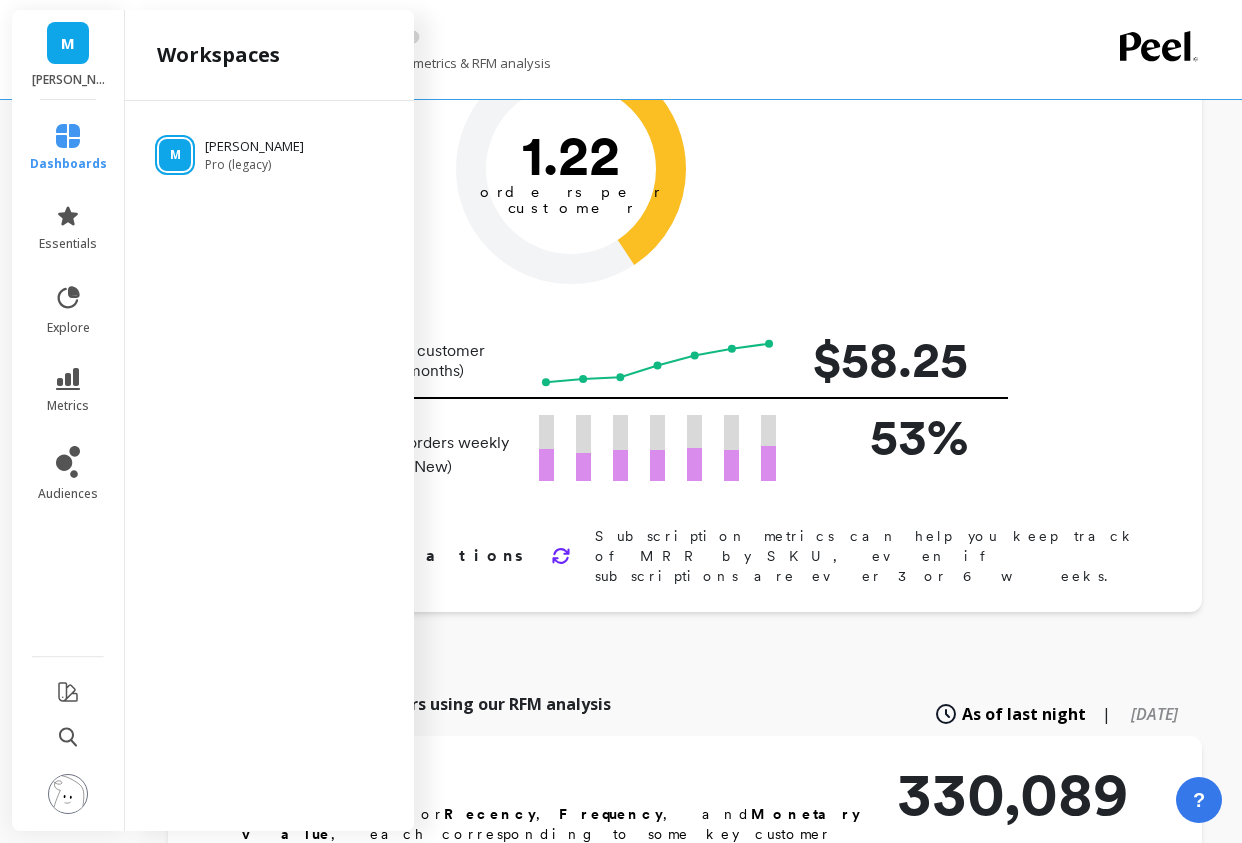 scroll, scrollTop: 213, scrollLeft: 0, axis: vertical 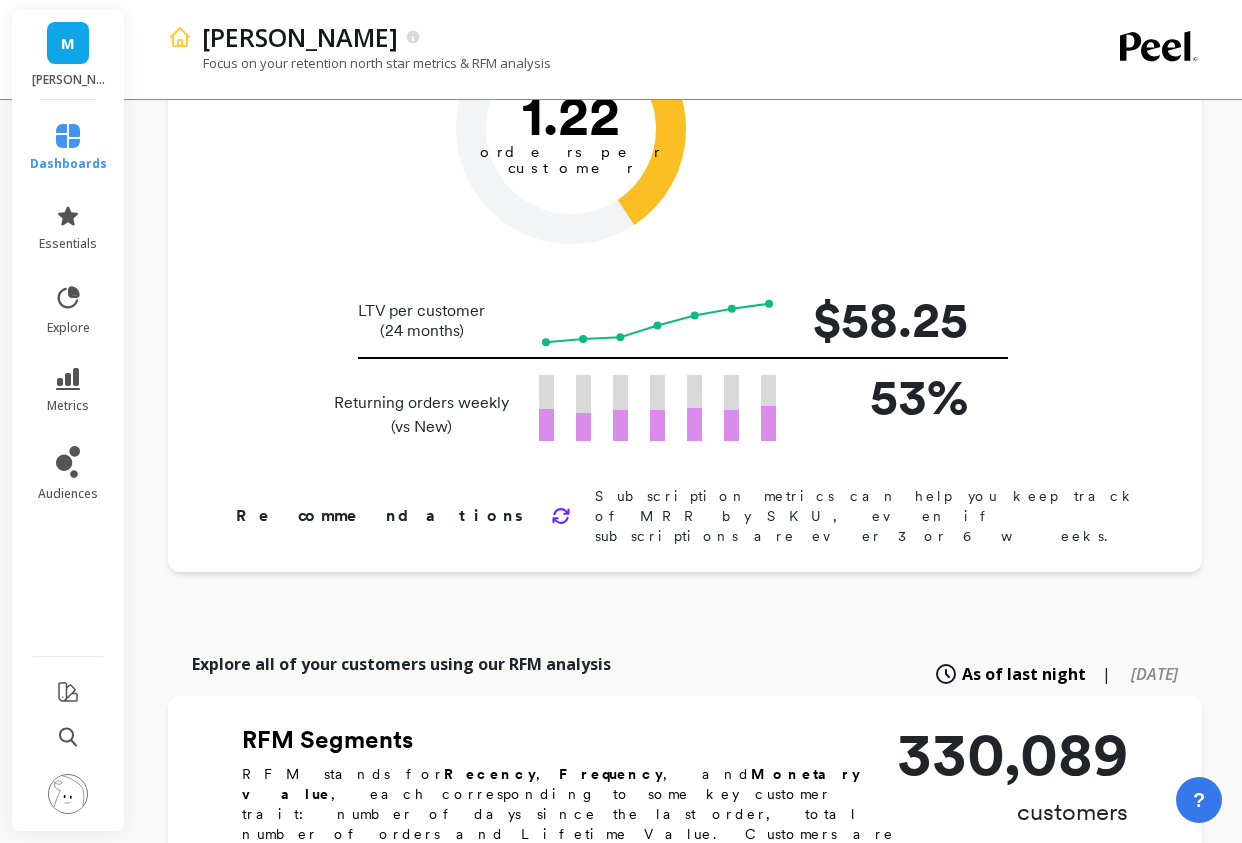 click on "[PERSON_NAME] Focus on your retention north star metrics & RFM analysis" at bounding box center (603, 49) 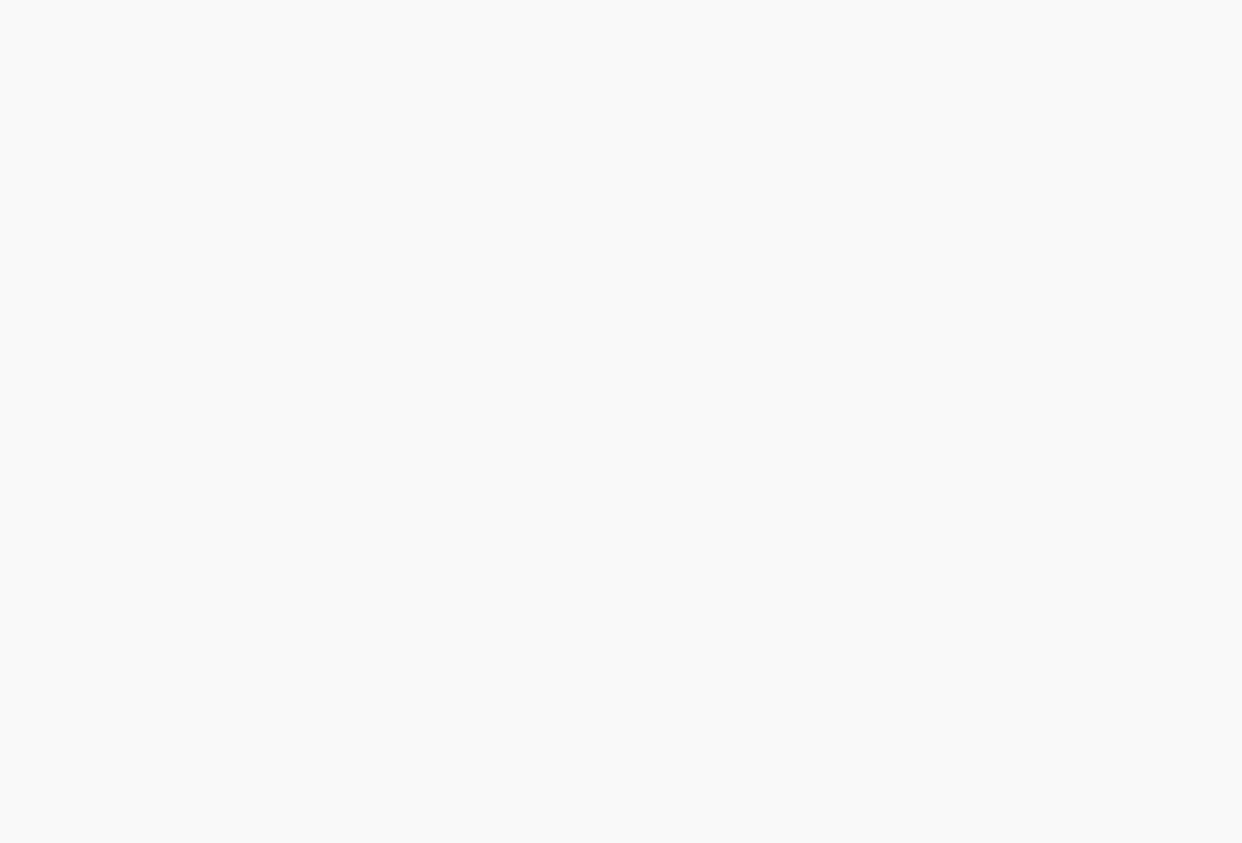 scroll, scrollTop: 0, scrollLeft: 0, axis: both 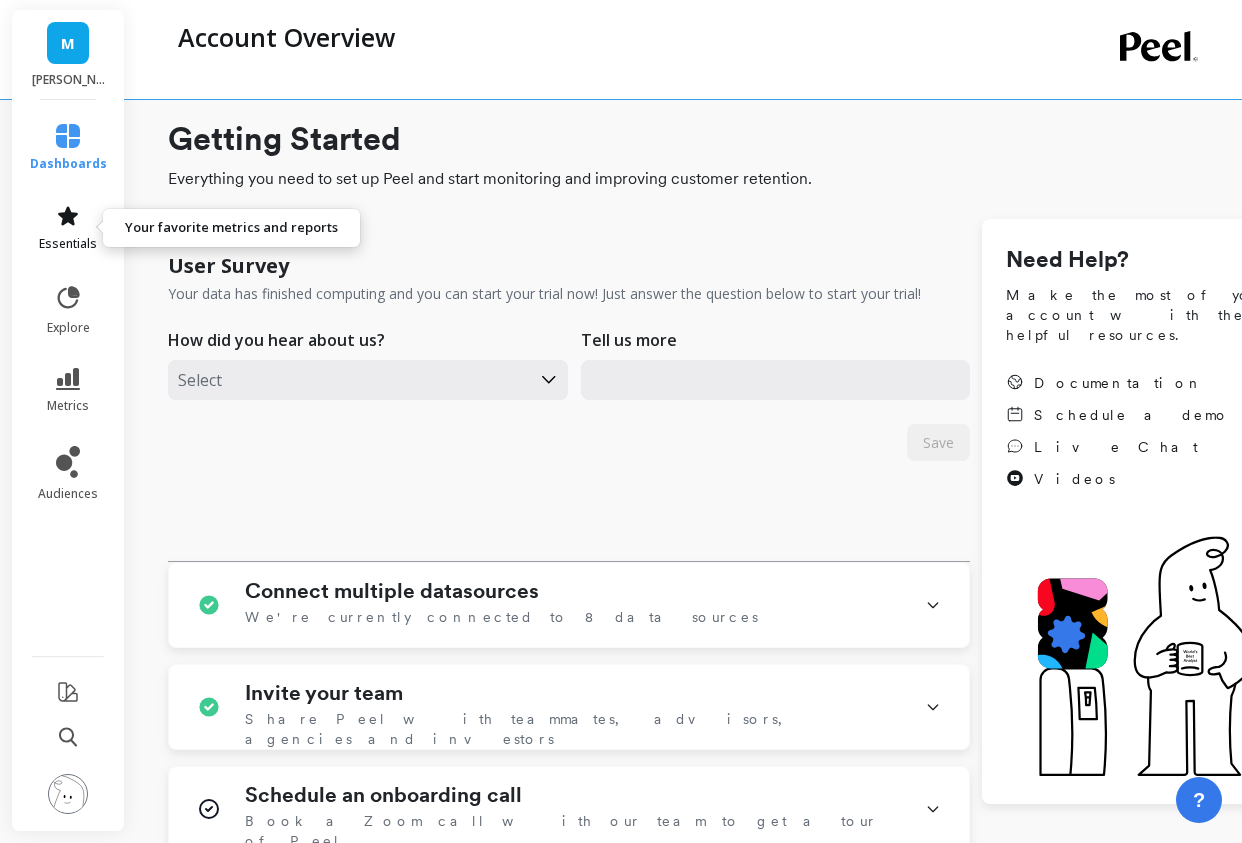 click on "essentials" at bounding box center (68, 244) 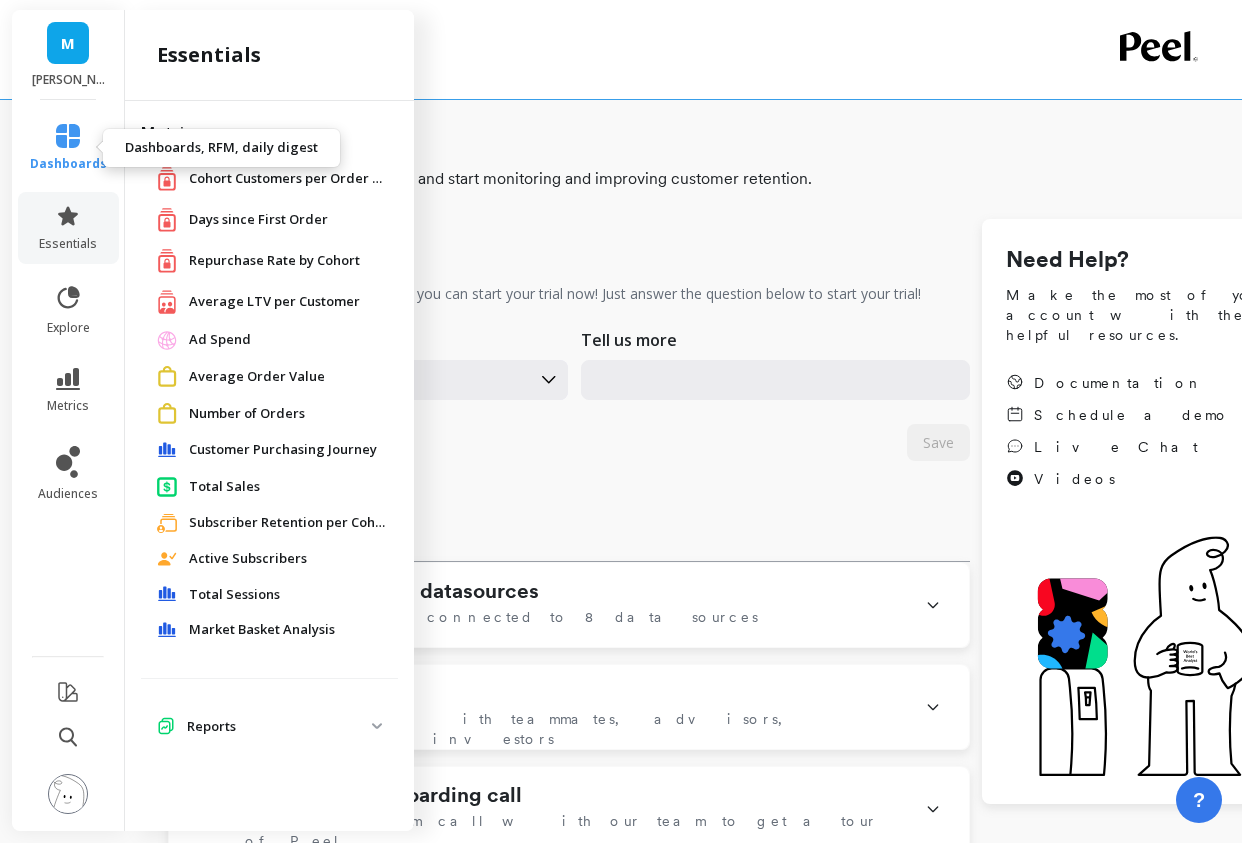 click on "dashboards" at bounding box center [68, 148] 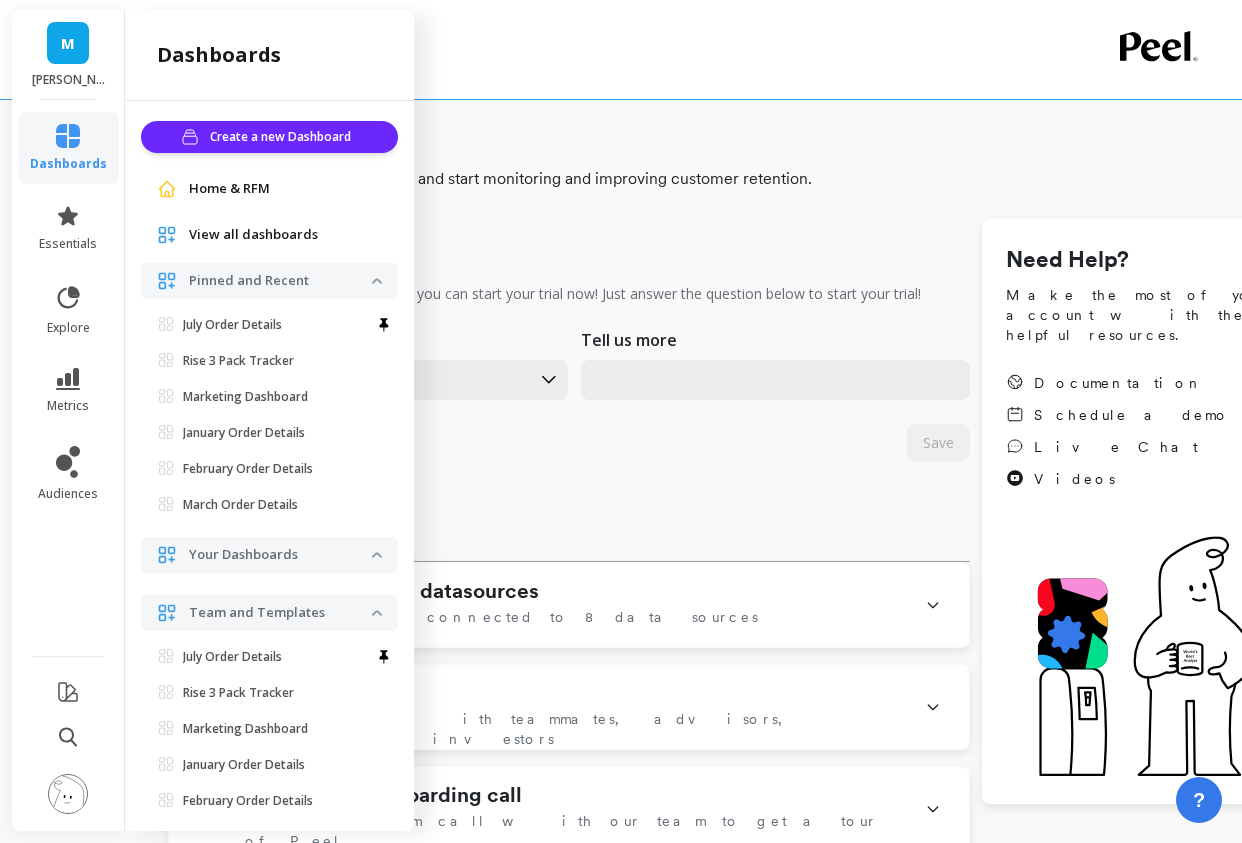 click on "Home & RFM" at bounding box center (229, 189) 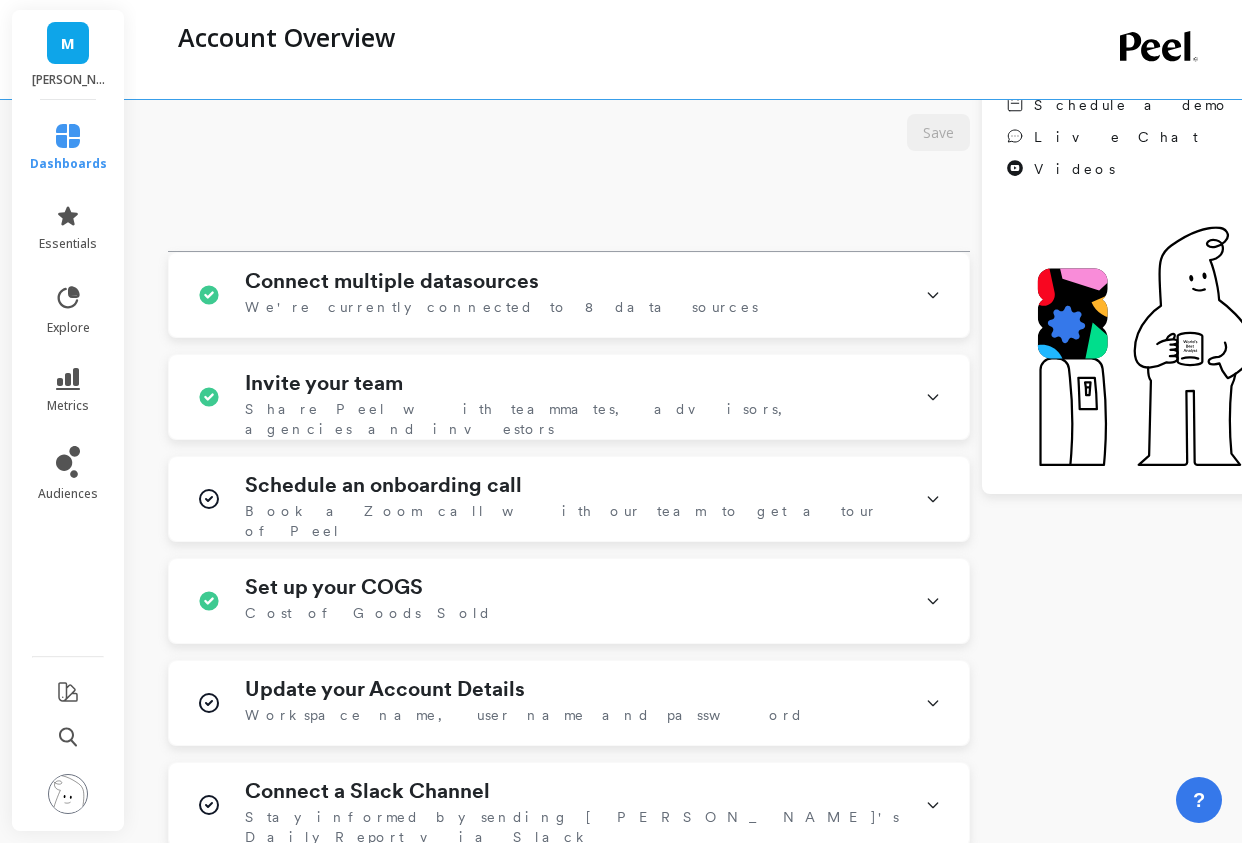 scroll, scrollTop: 515, scrollLeft: 0, axis: vertical 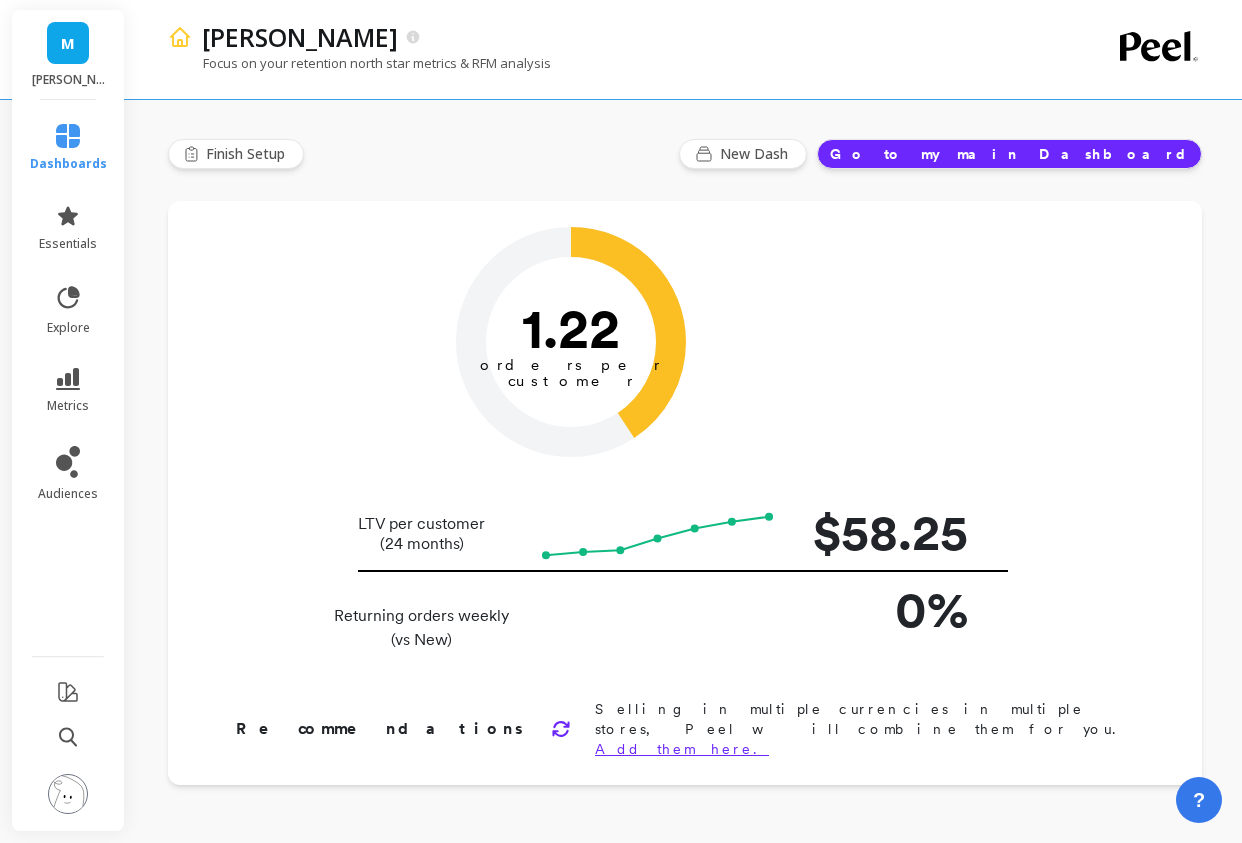 type on "Champions" 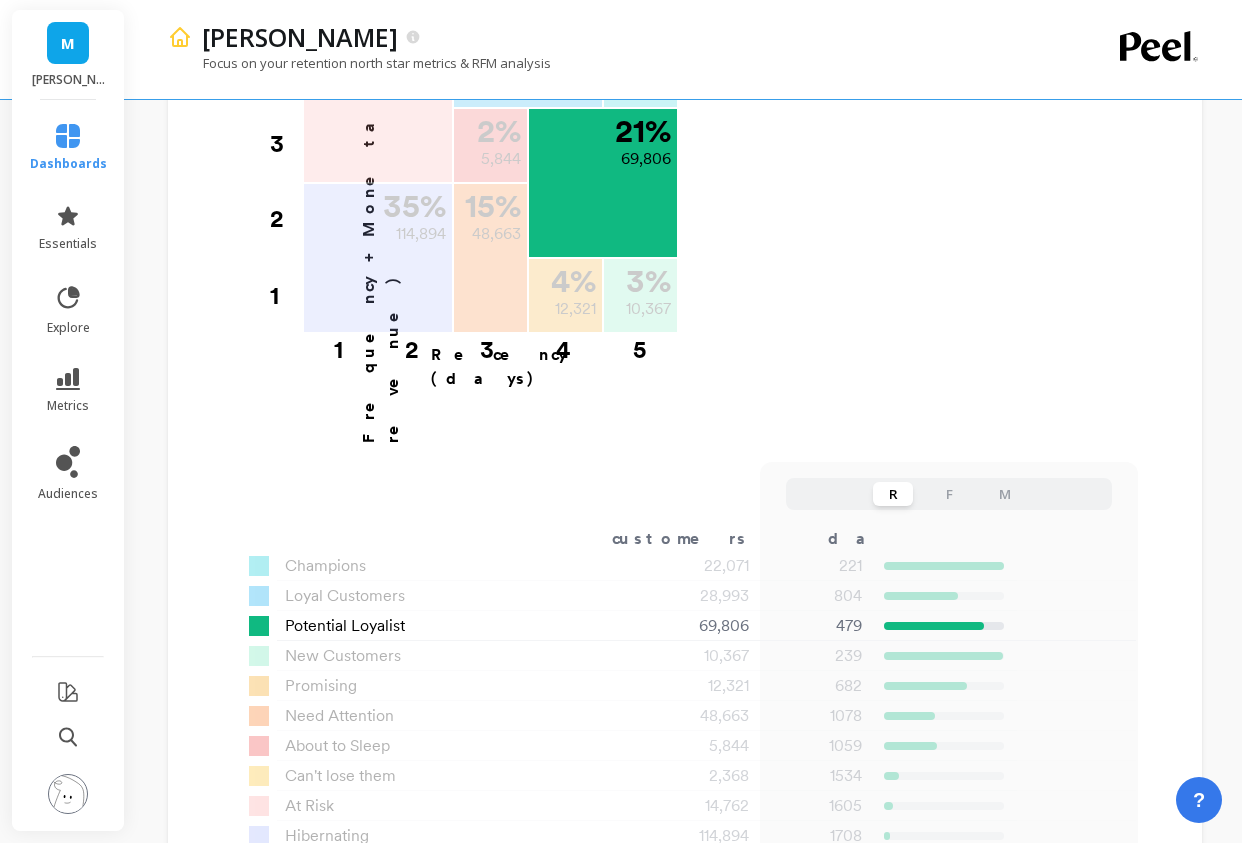 scroll, scrollTop: 1185, scrollLeft: 0, axis: vertical 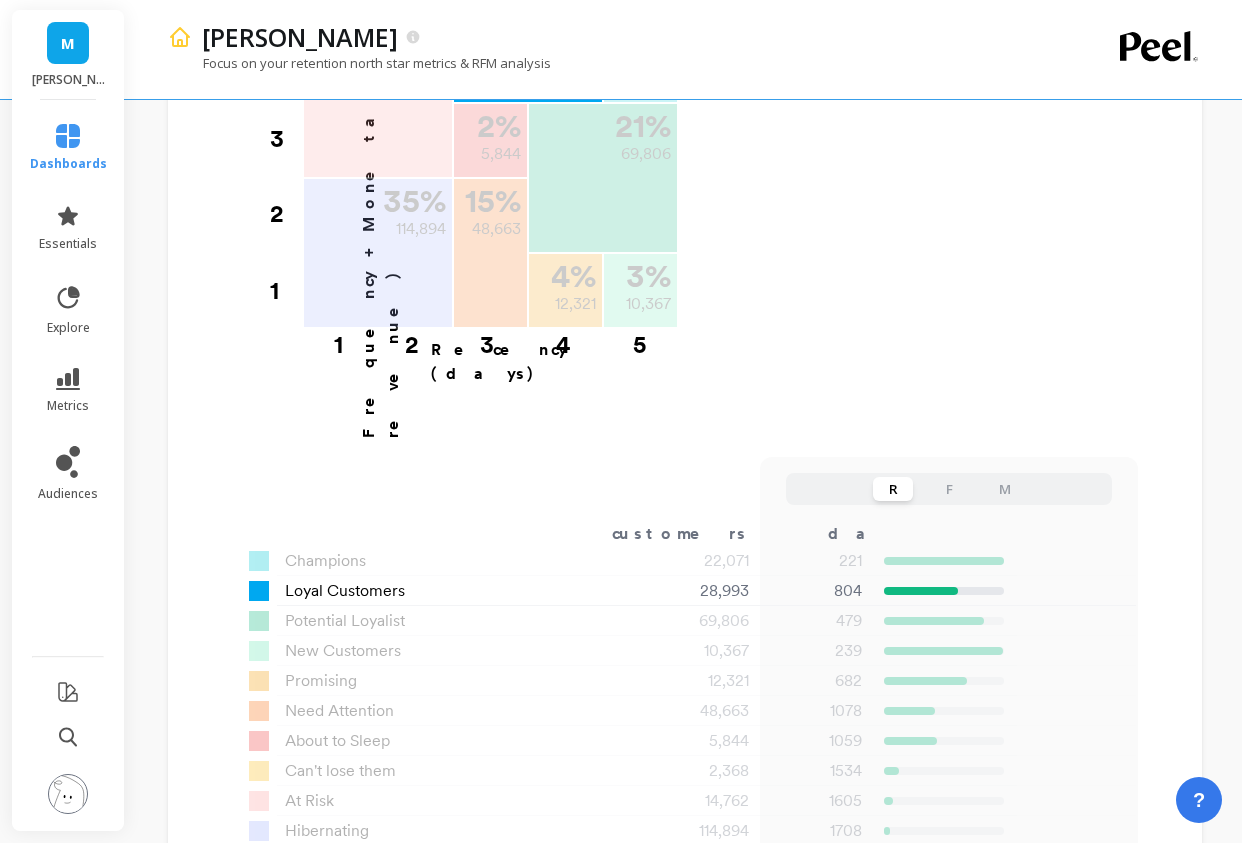 click on "Loyal Customers" at bounding box center (345, 591) 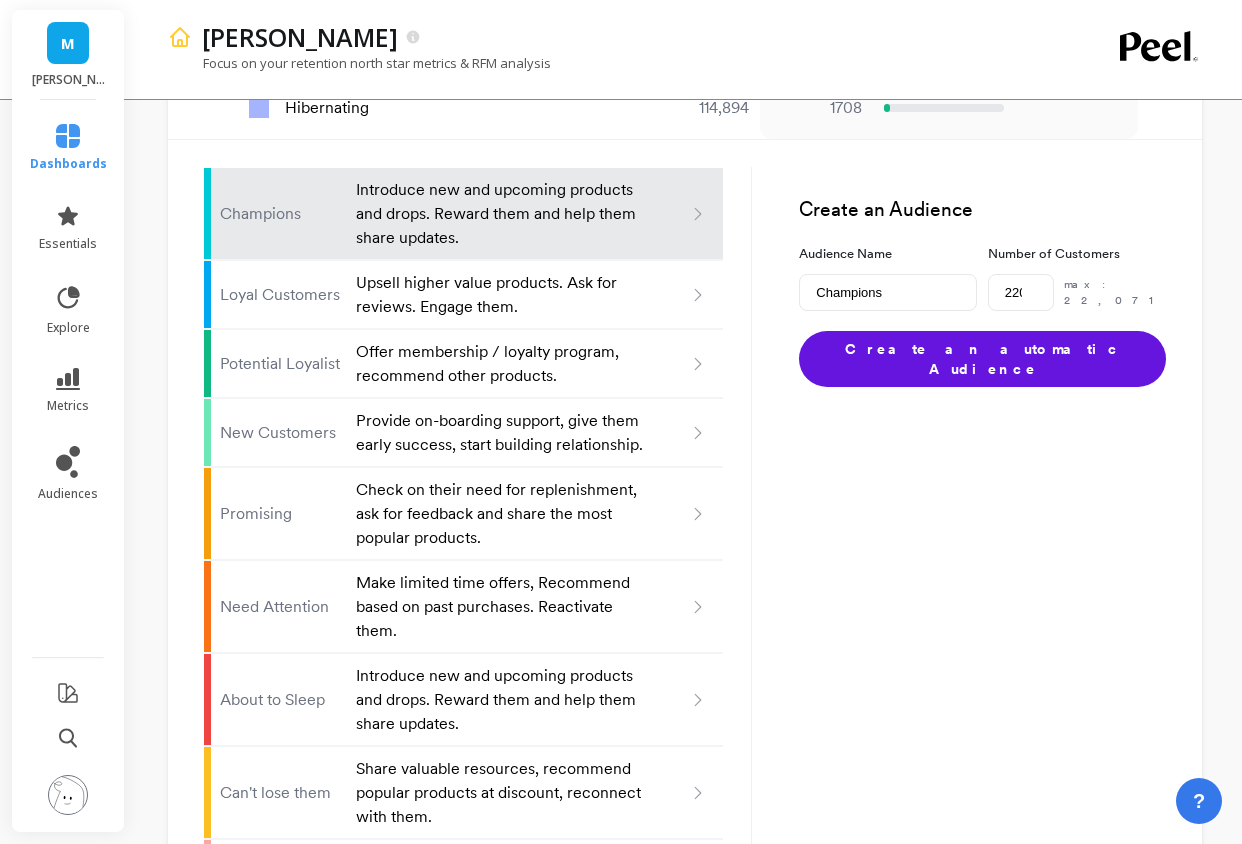 scroll, scrollTop: 1897, scrollLeft: 0, axis: vertical 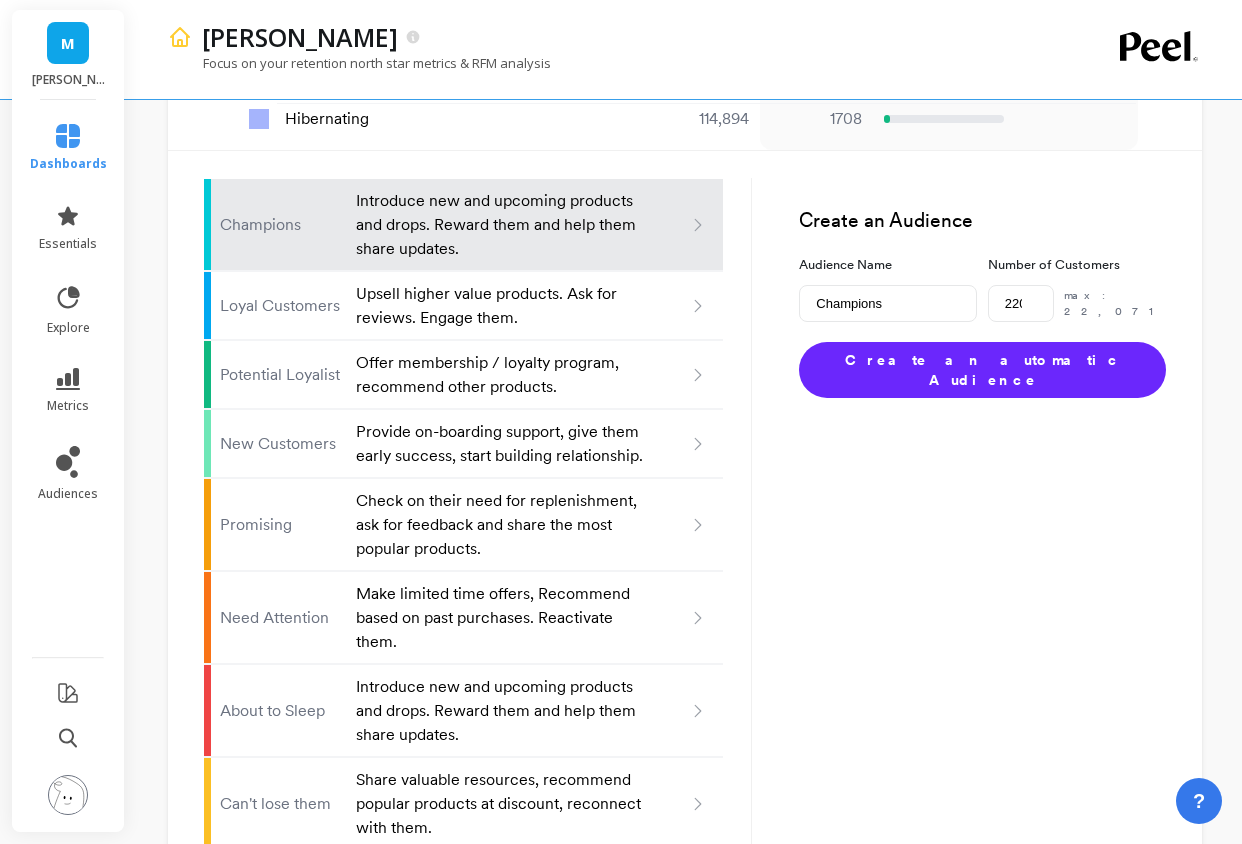 click on "Create an automatic Audience" at bounding box center (982, 370) 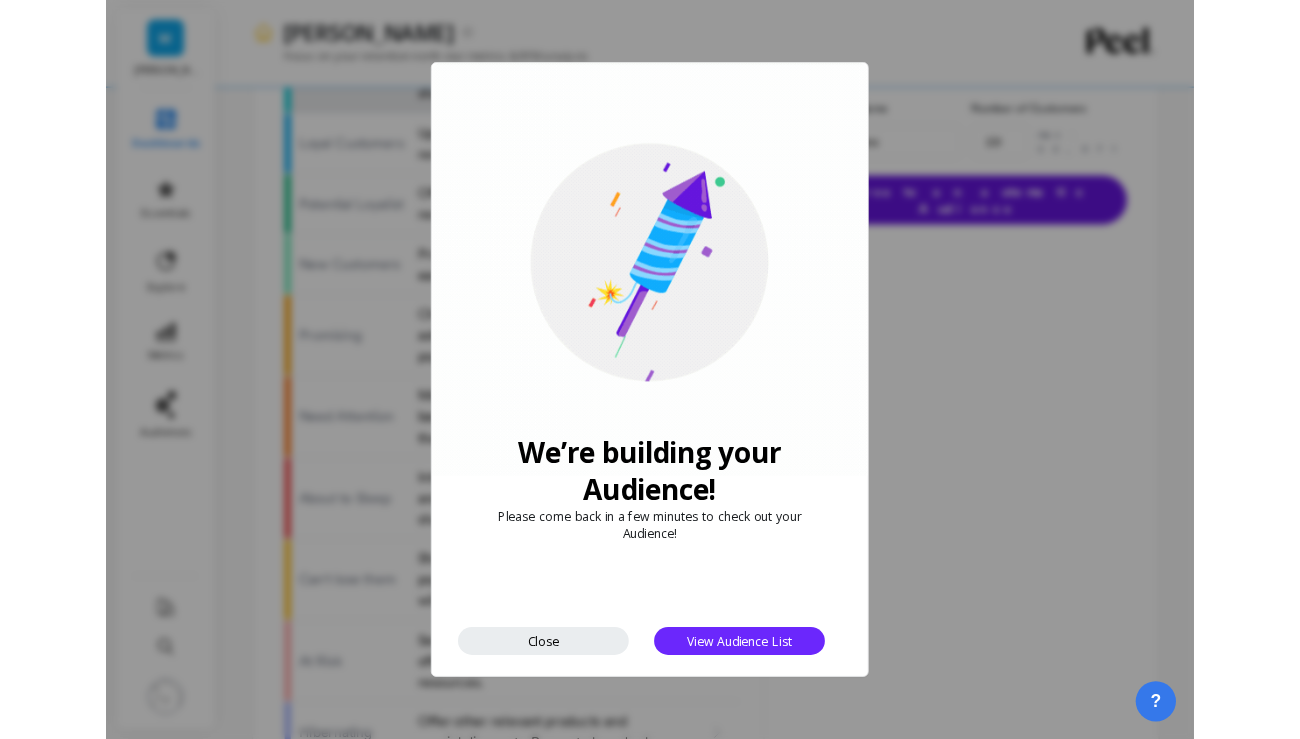 scroll, scrollTop: 1230, scrollLeft: 0, axis: vertical 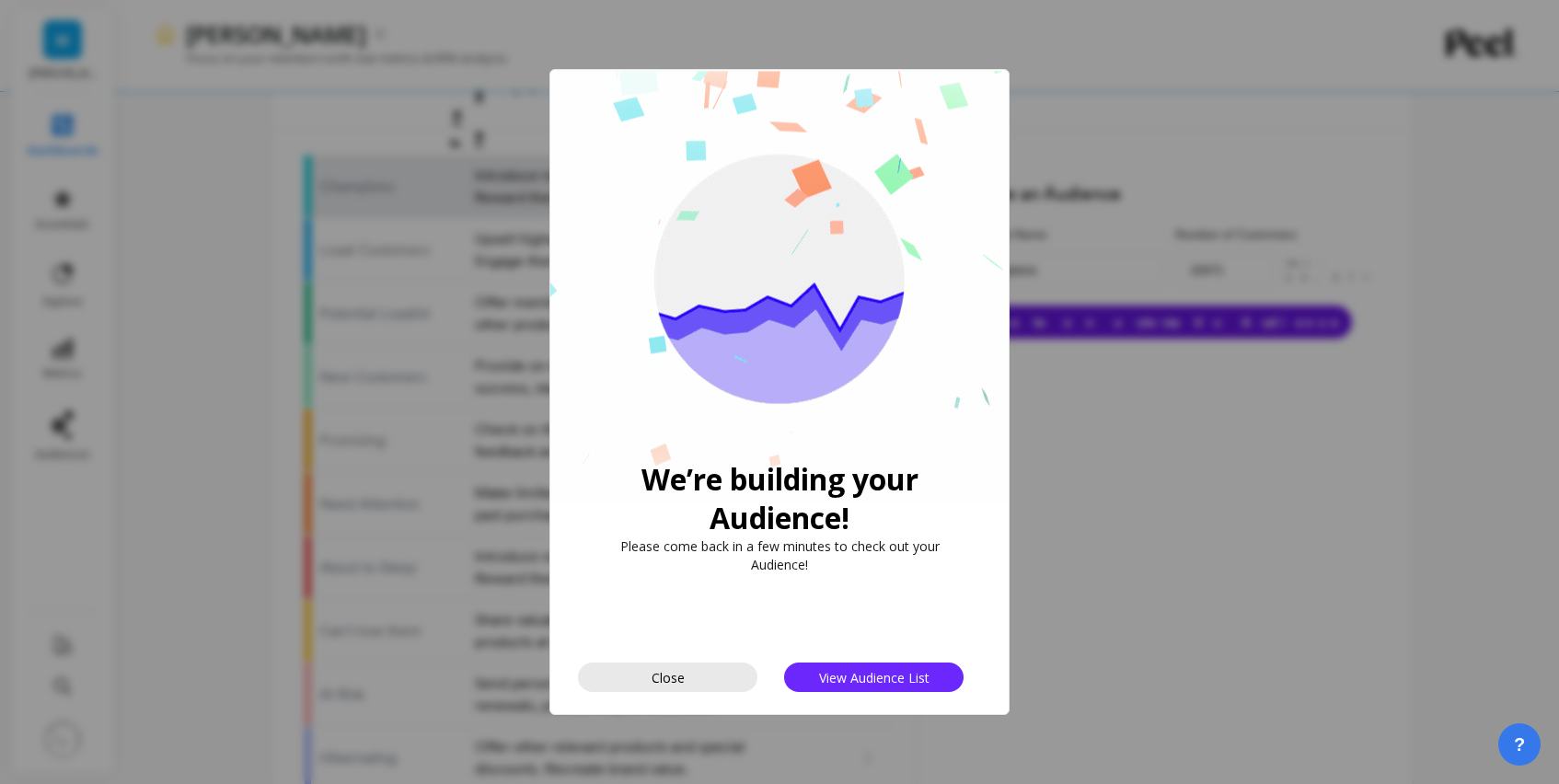 click on "Close" at bounding box center [667, 677] 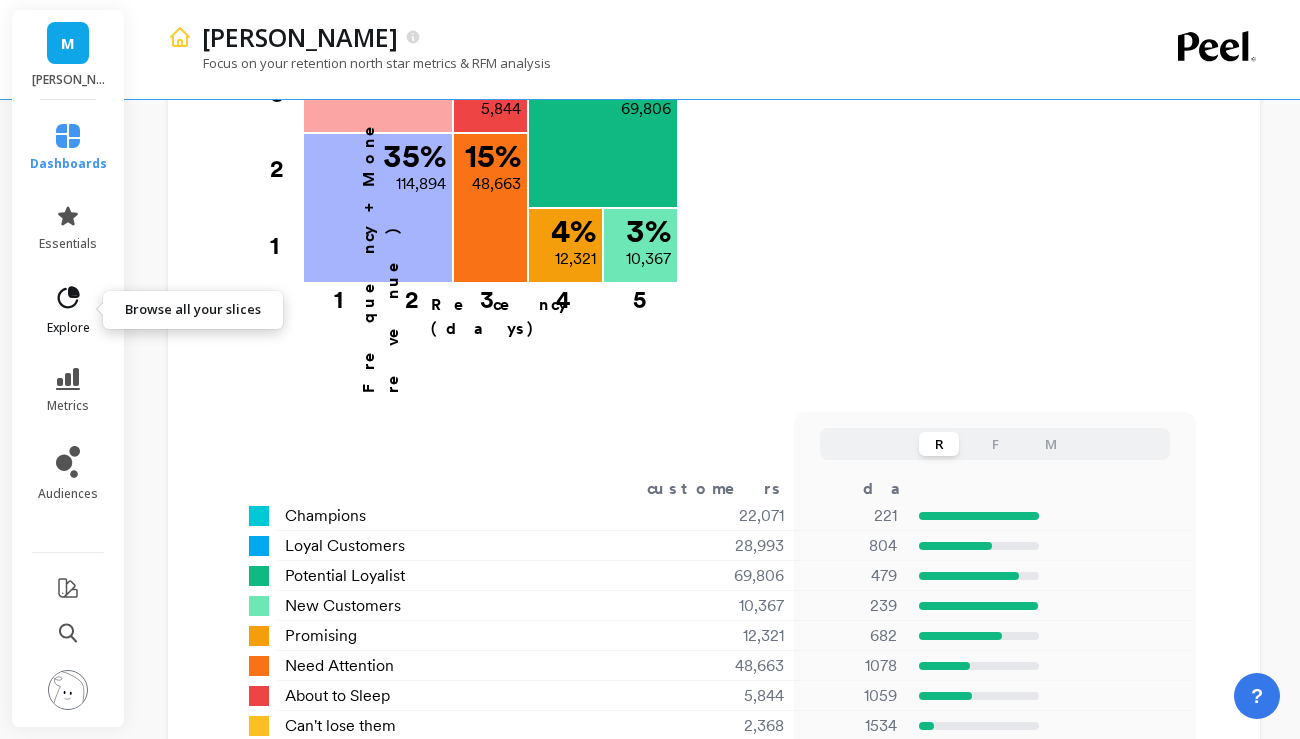 click 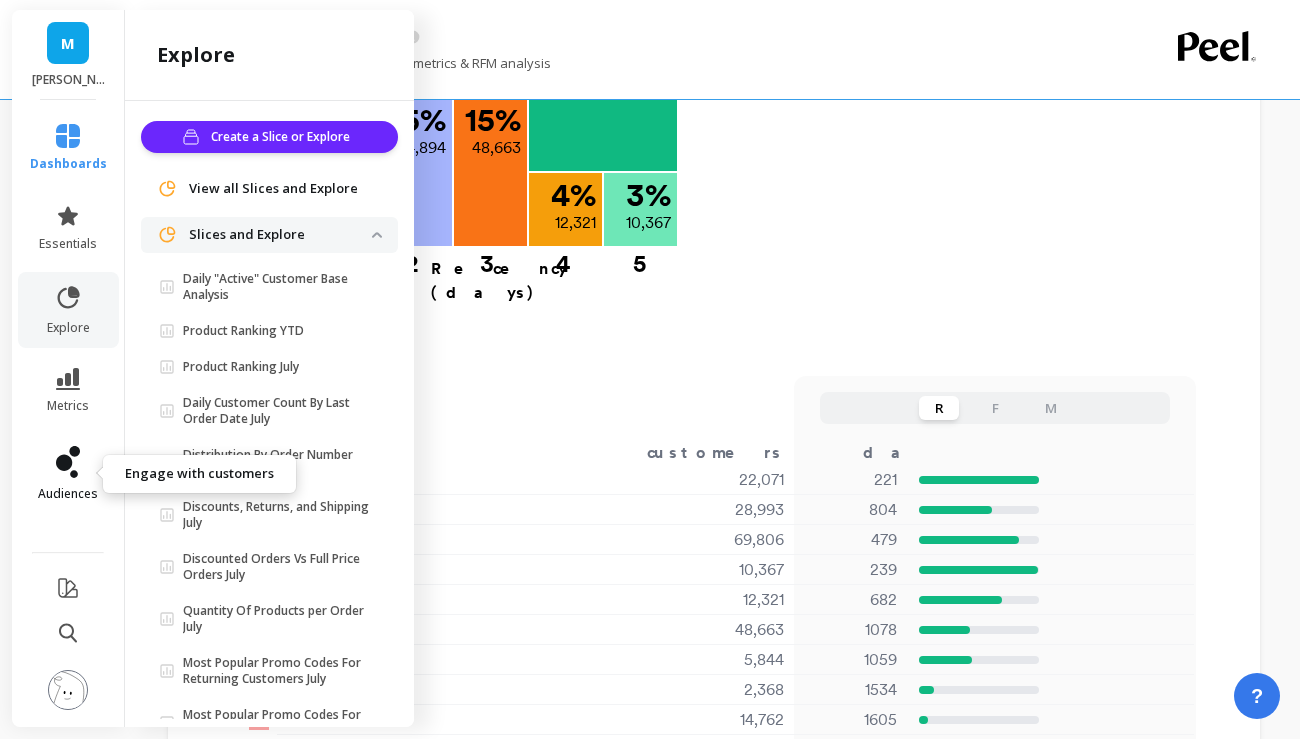 click 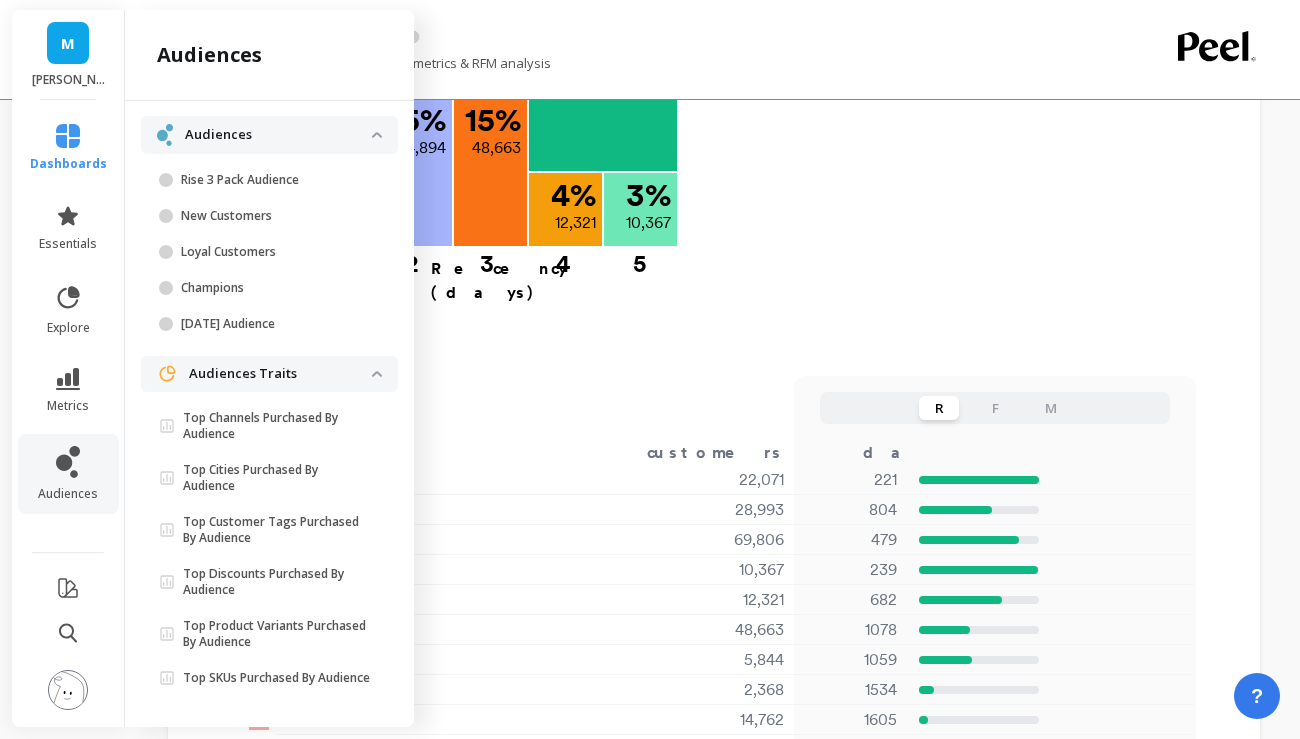 scroll, scrollTop: 118, scrollLeft: 0, axis: vertical 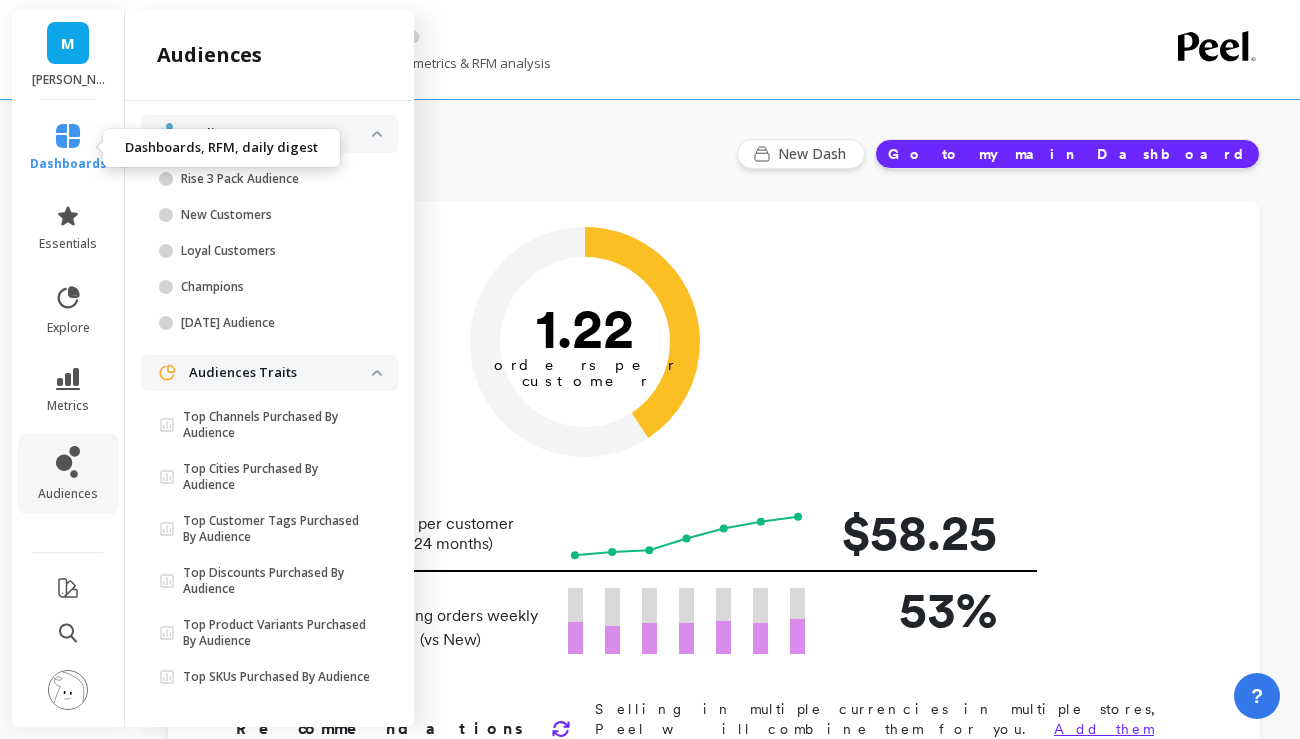 click 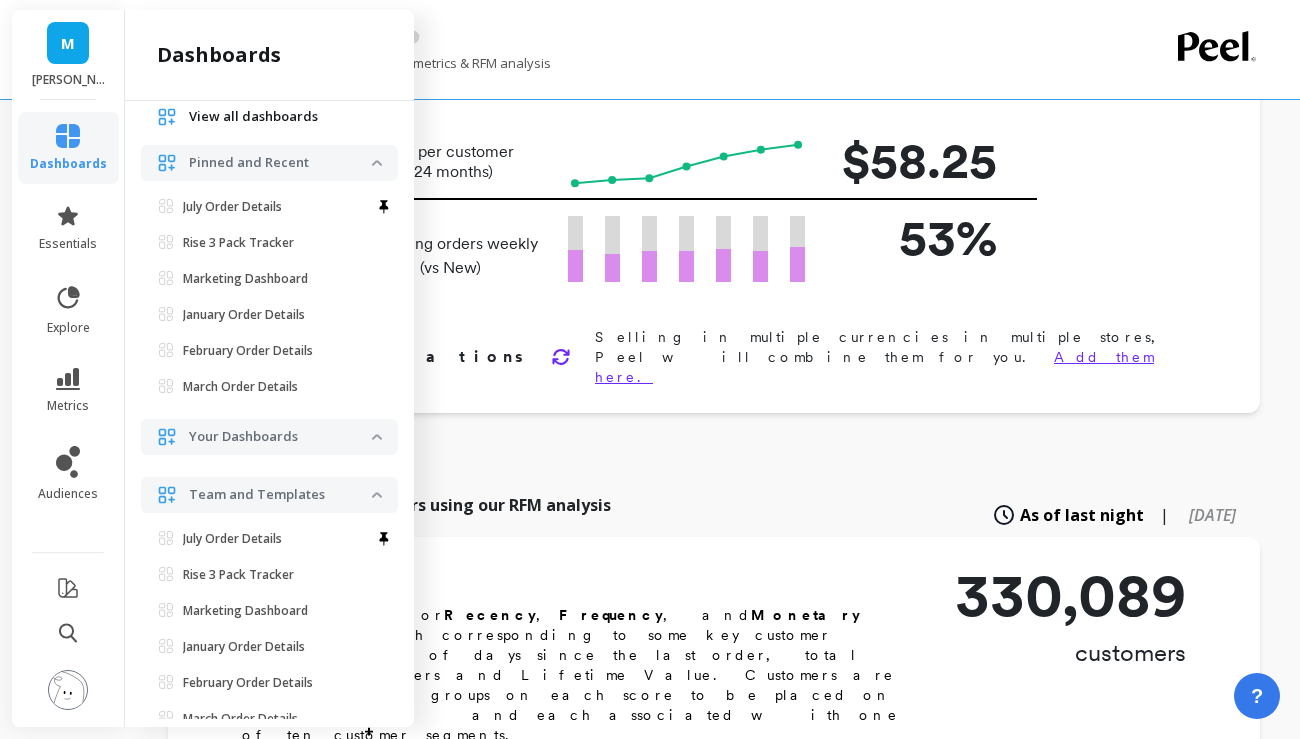 scroll, scrollTop: 325, scrollLeft: 0, axis: vertical 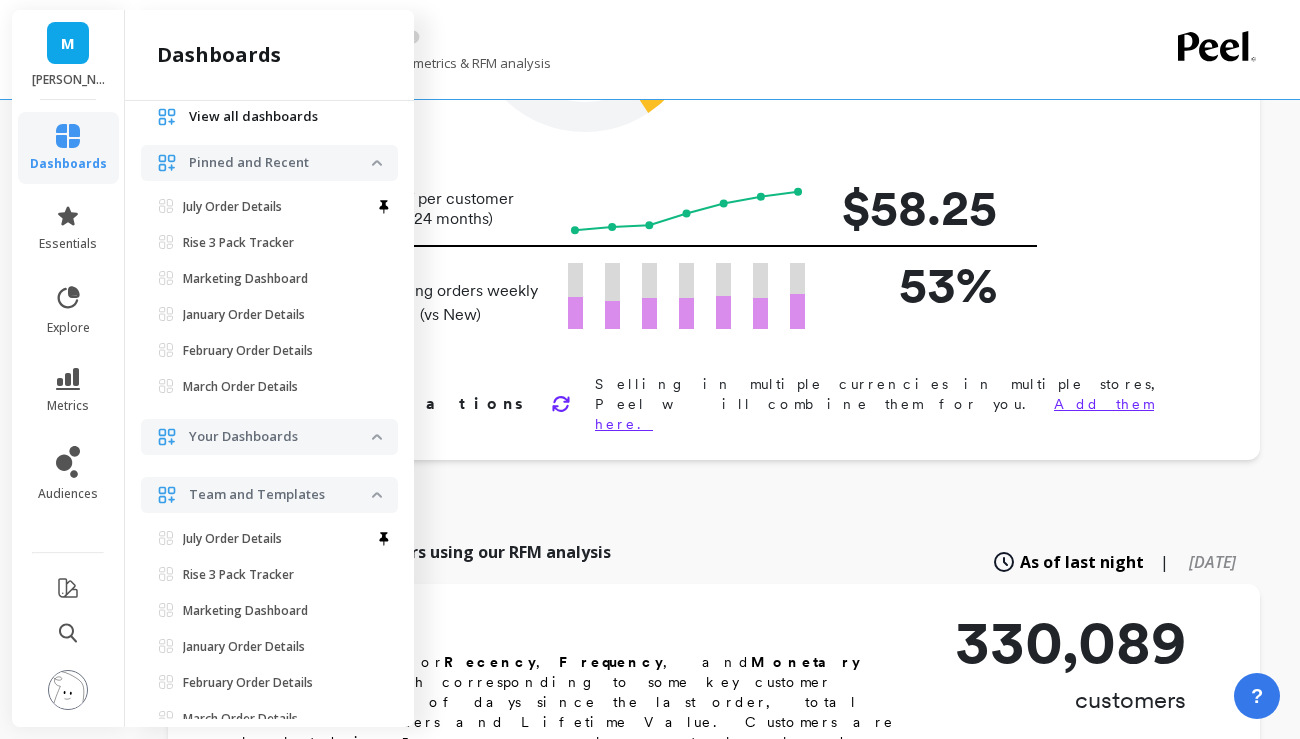 click on "Focus on your retention north star metrics & RFM analysis" at bounding box center [359, 63] 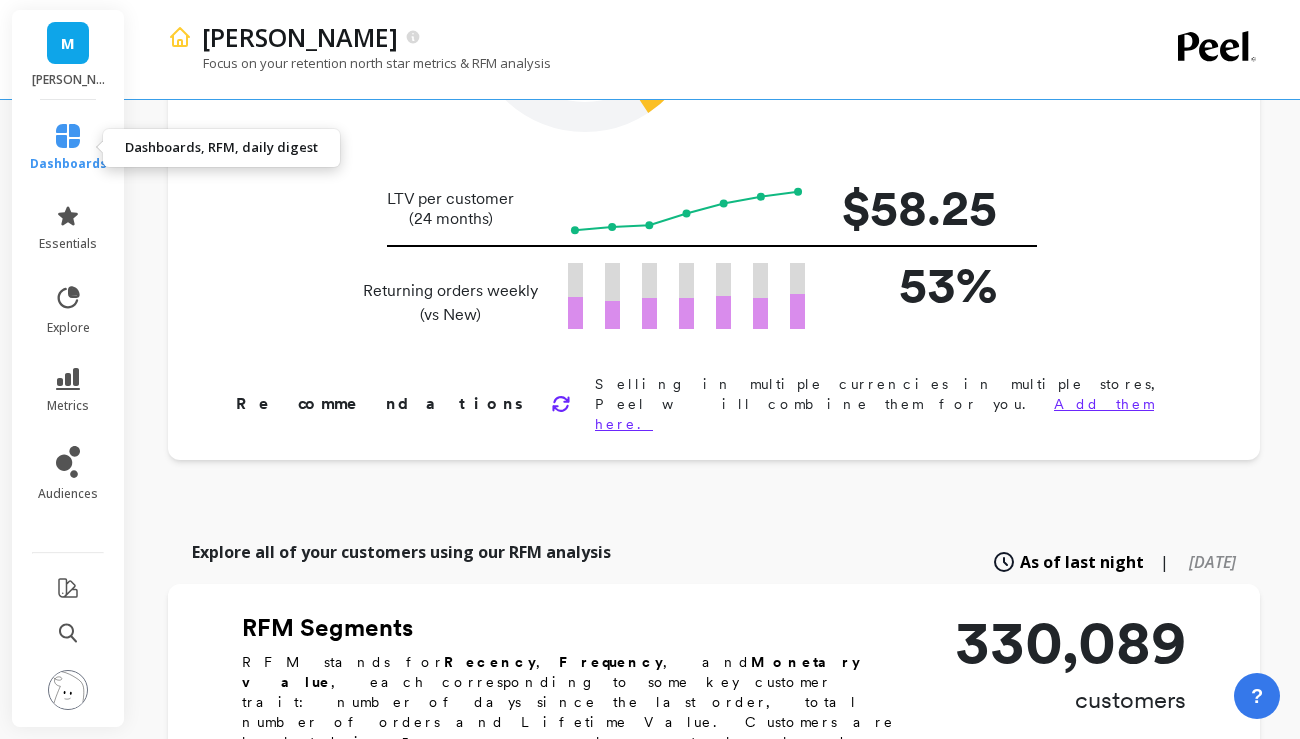 click 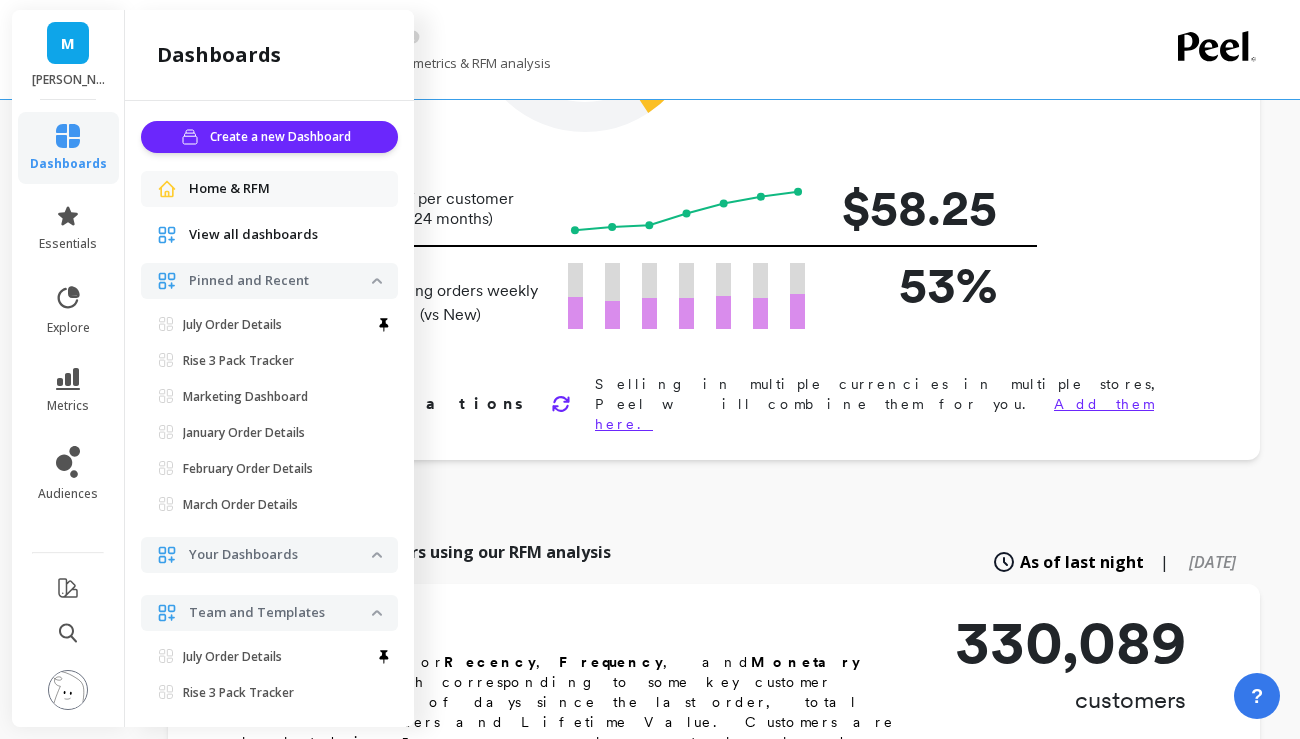 click on "Finish Setup New Dash Go to my main Dashboard Orders per Customer is a core growth metric. The goal is to reach 3 orders per customer. 1.22 orders per customer LTV per customer   (24 months) $58.25 Returning orders weekly (vs New) 53% Recommendations Selling in multiple currencies in multiple stores, Peel will combine them for you.   Add them here. Explore all of your customers using our RFM analysis As of last night | [DATE] RFM Segments RFM stands for  Recency ,  Frequency , and  Monetary value , each corresponding to some key customer trait: number of days since the last order, total number of orders and Lifetime Value. Customers are bucketed in 5 groups on each score to be placed on the map below and each associated with one of ten customer segments. 330,089 customers Frequency + Monetary (orders + revenue) 5 4 3 2 1 7 % 22,071 Champions 221  days since their last order 3.97  orders per customer $226.11  Average LTR per customer 9 % 28,993 Loyal Customers 804  days since their last order 3.14 21 % 3" at bounding box center [714, 1136] 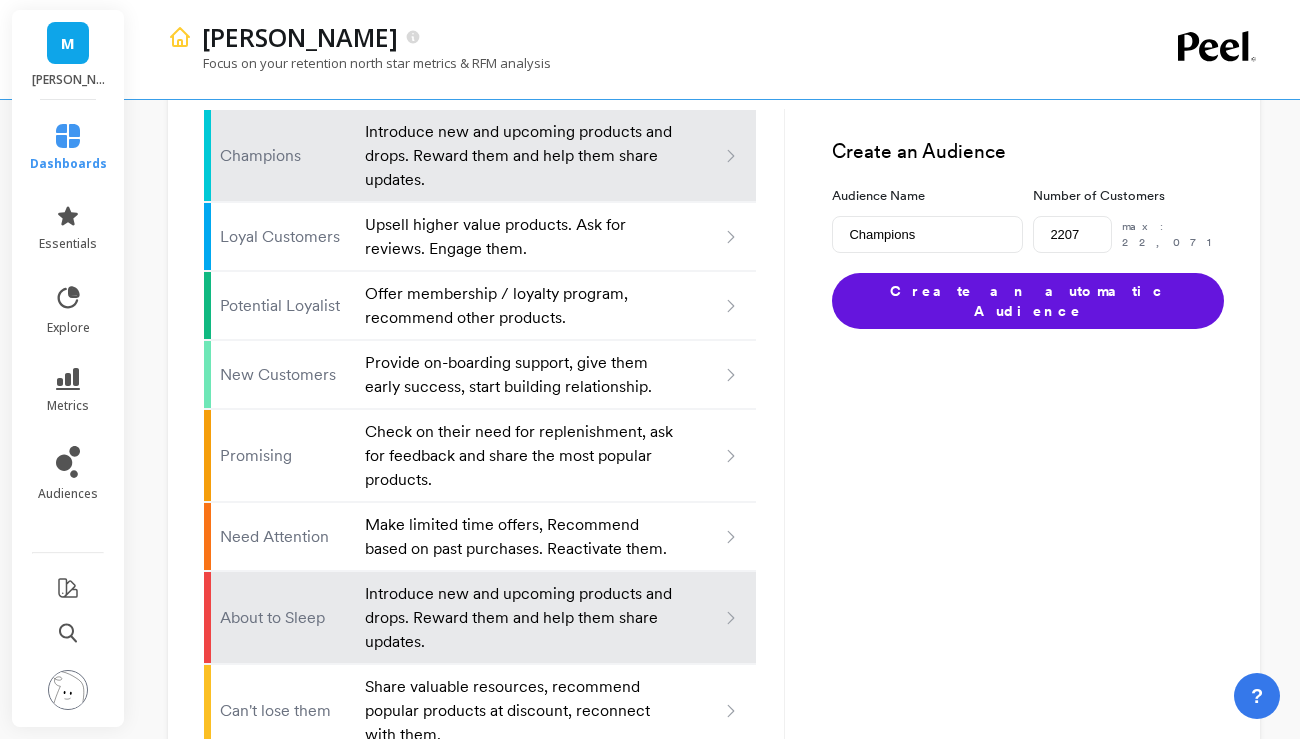 scroll, scrollTop: 1970, scrollLeft: 0, axis: vertical 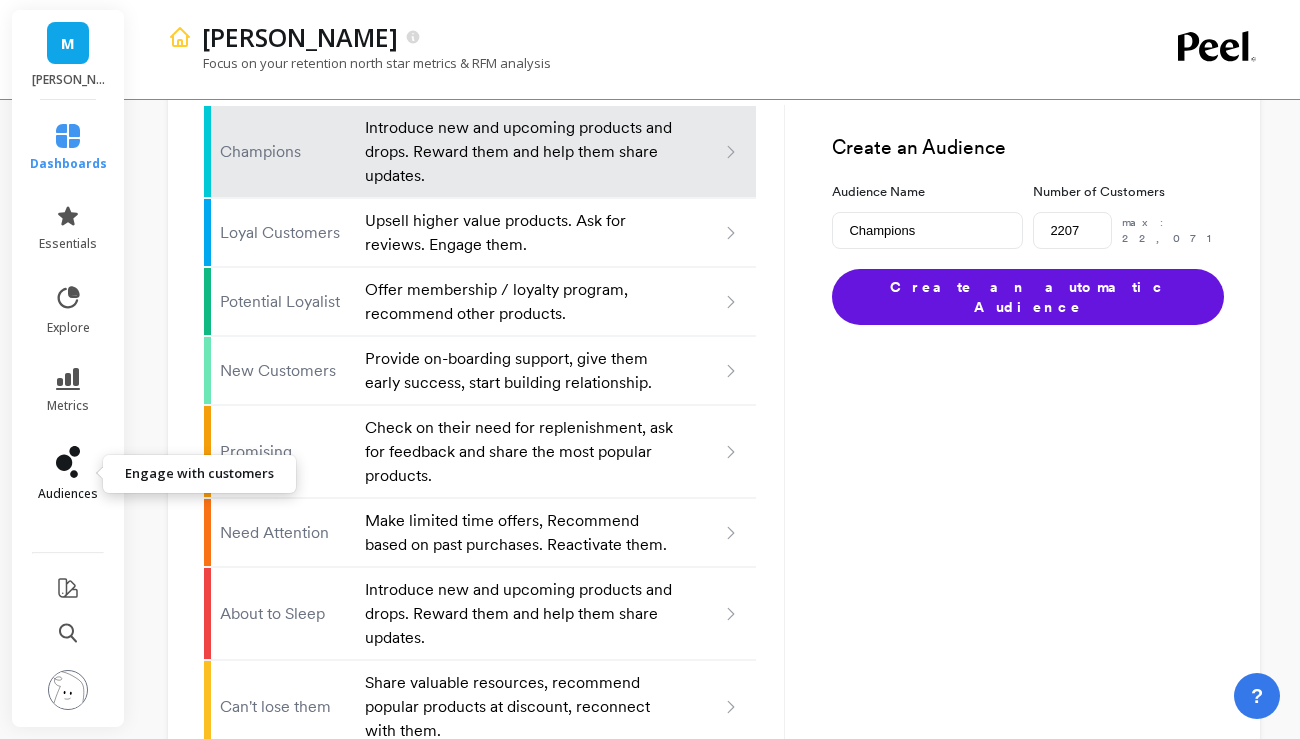 click 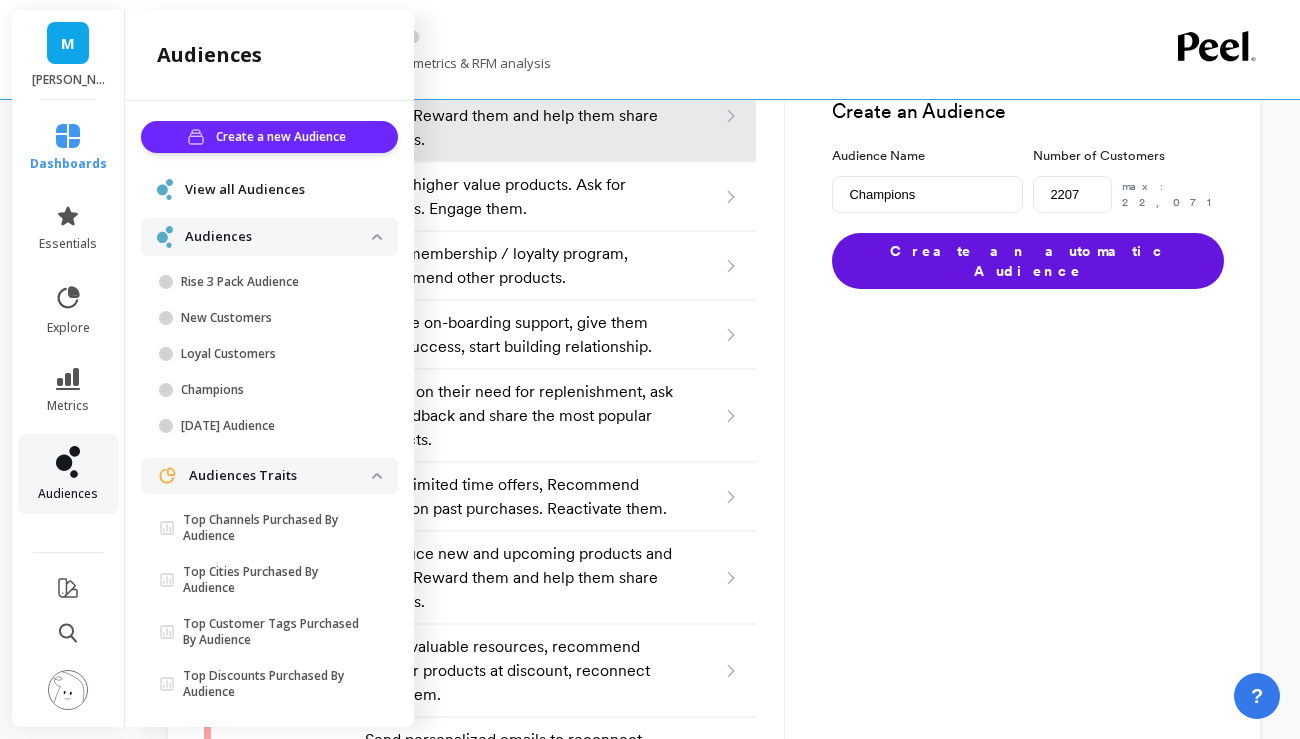 scroll, scrollTop: 118, scrollLeft: 0, axis: vertical 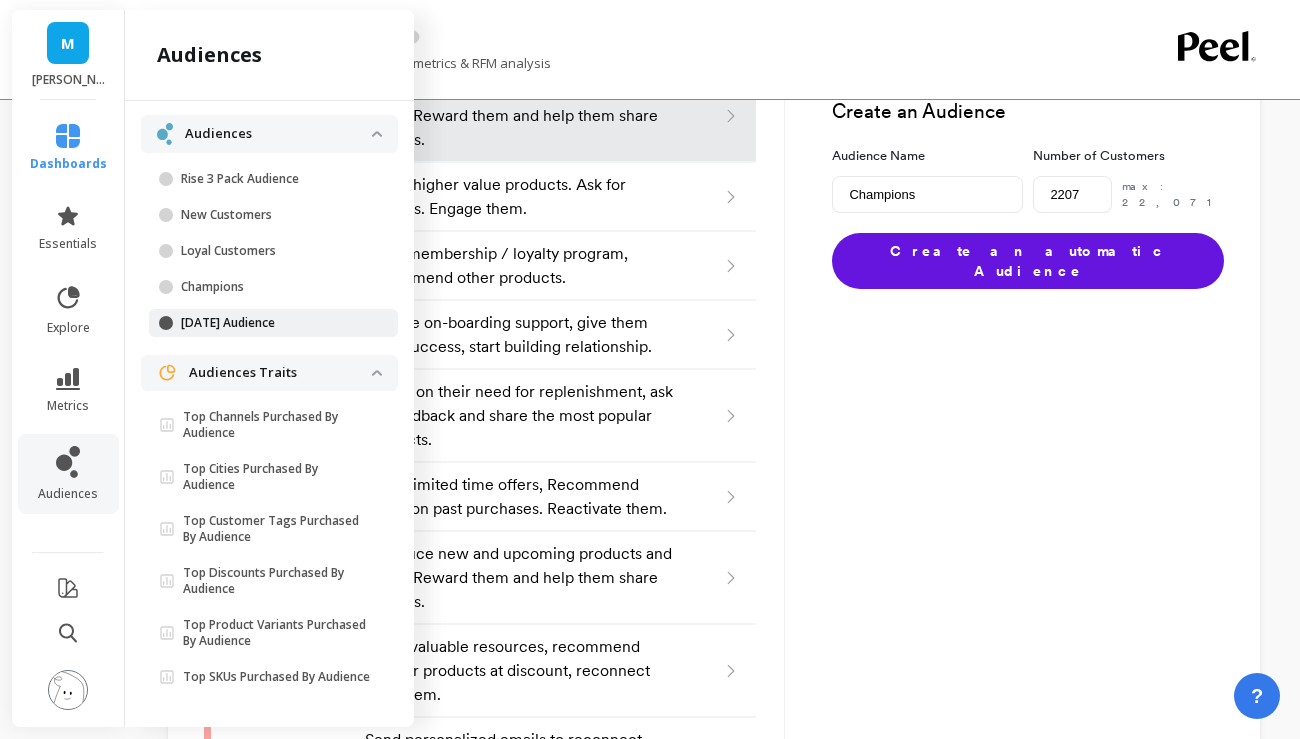 click on "[DATE] Audience" at bounding box center [276, 323] 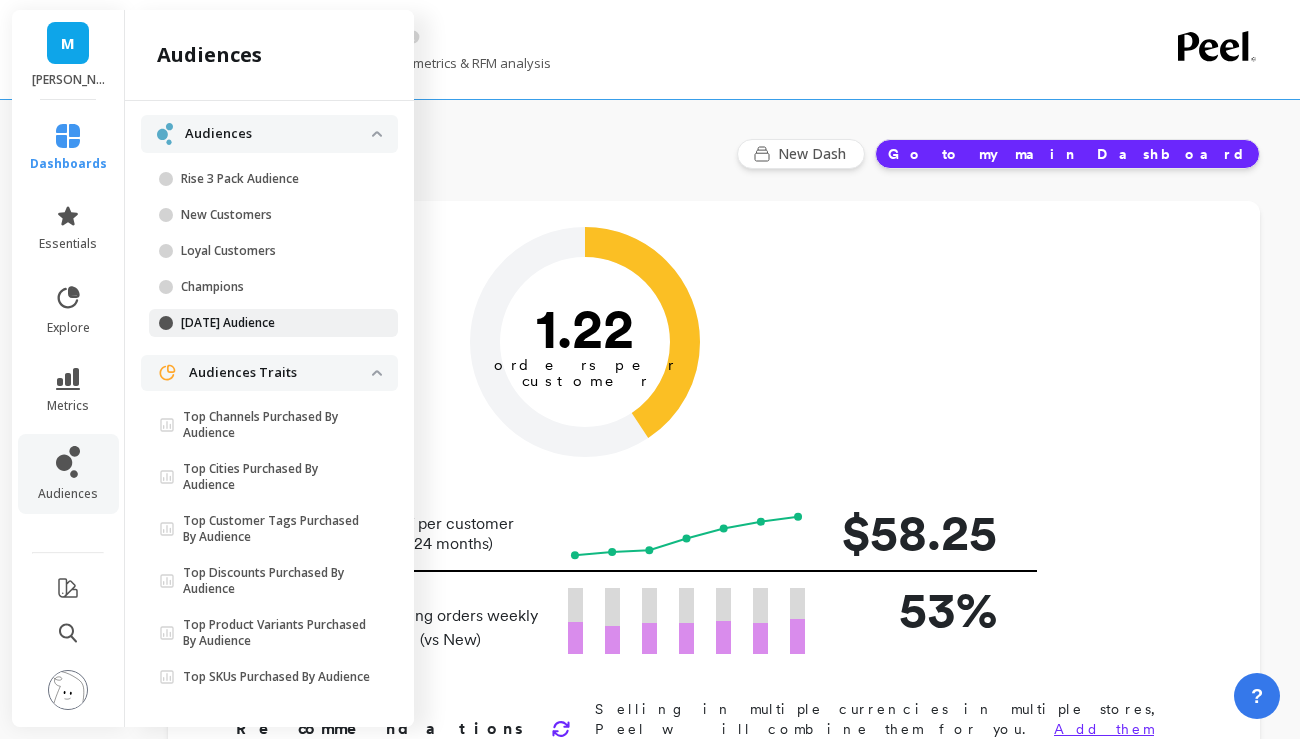 scroll, scrollTop: 0, scrollLeft: 0, axis: both 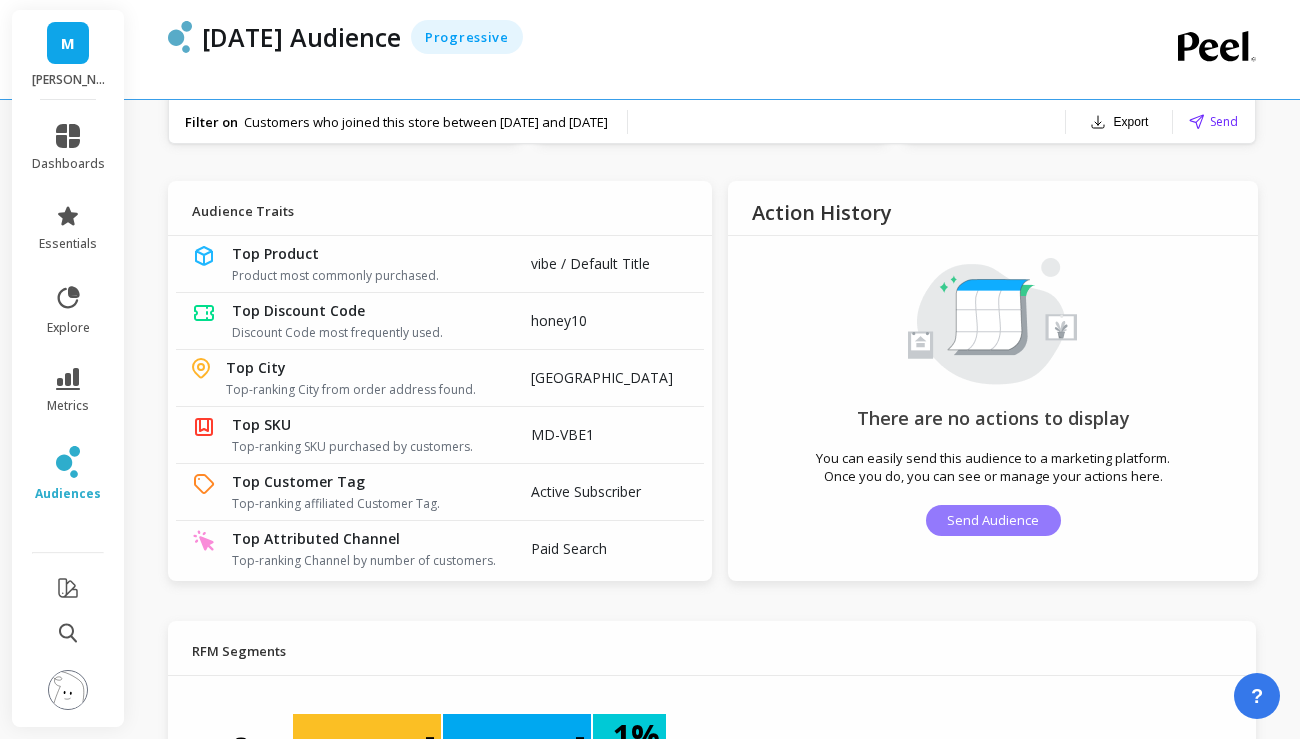 click on "Send Audience" at bounding box center (993, 520) 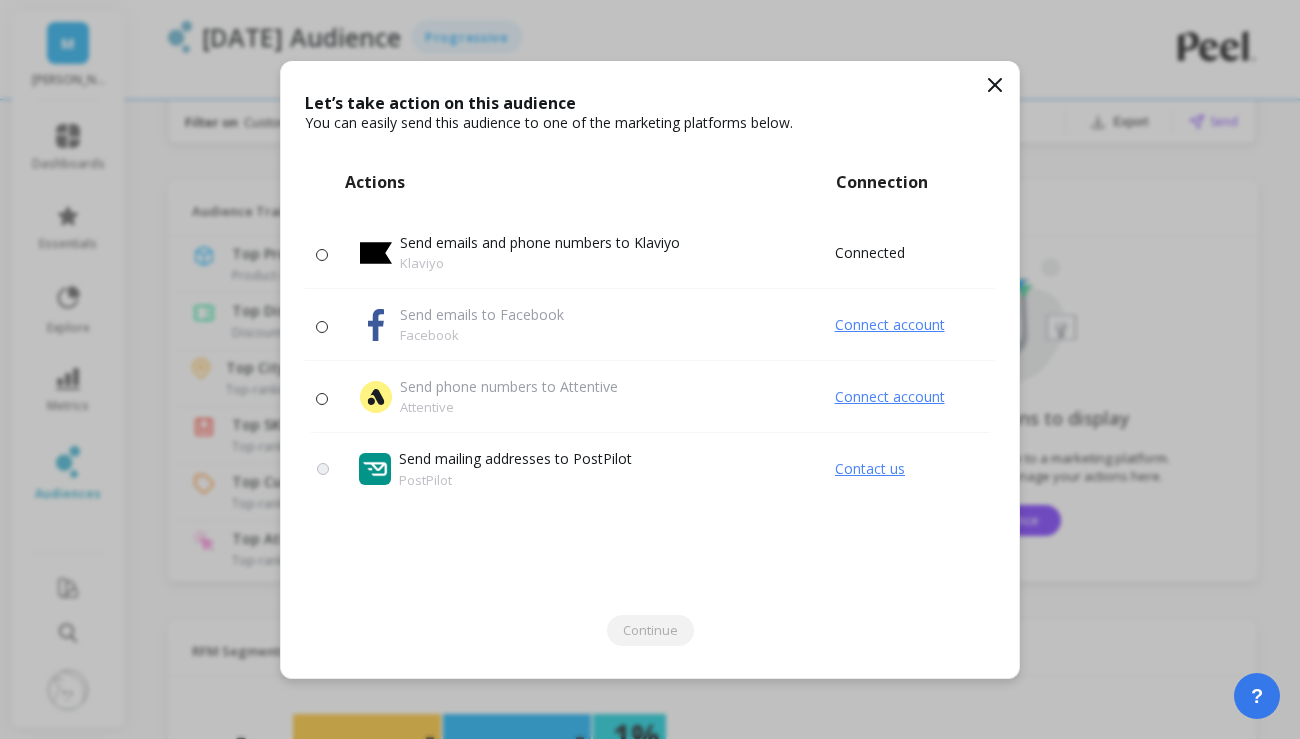 type 